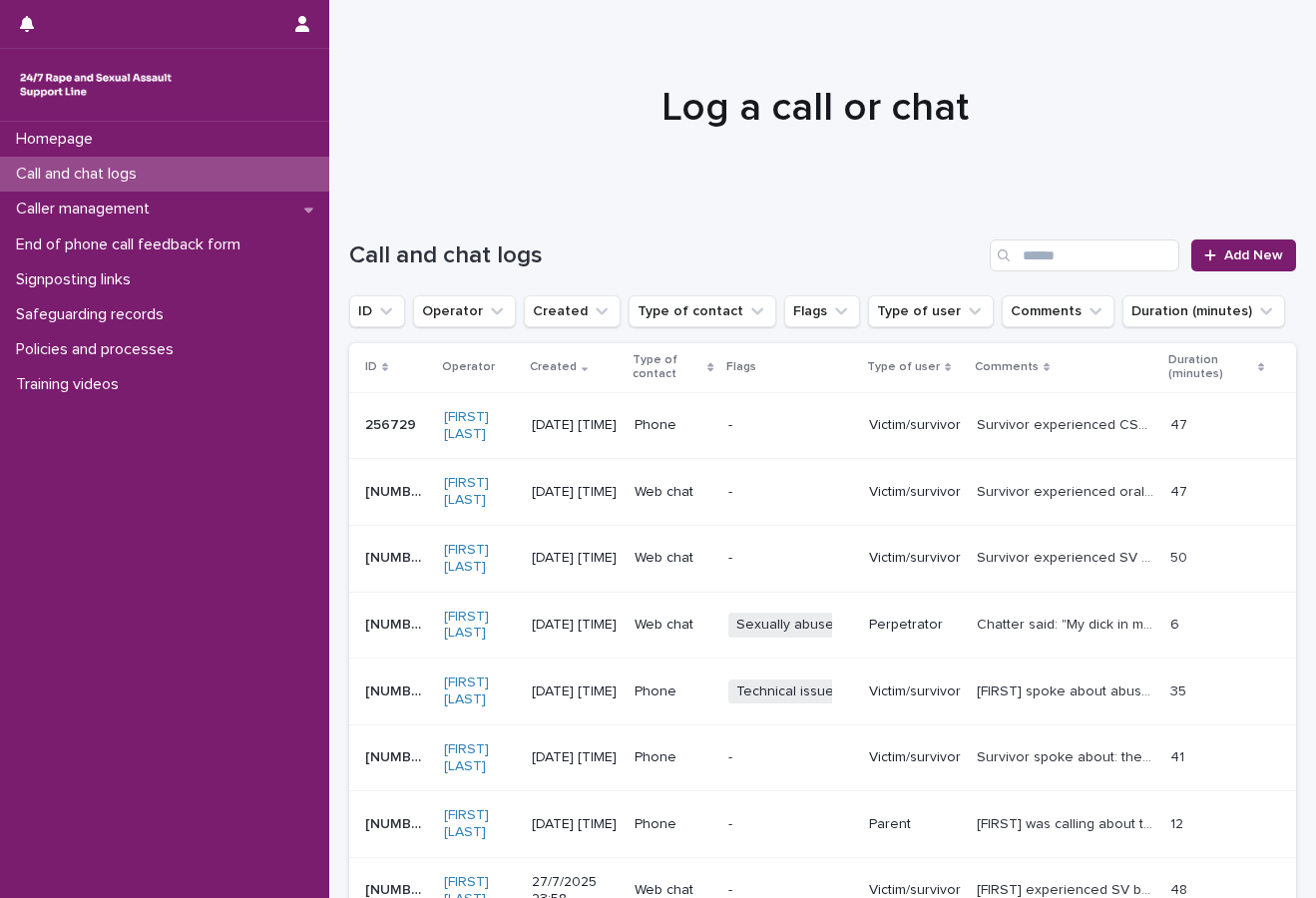 scroll, scrollTop: 0, scrollLeft: 0, axis: both 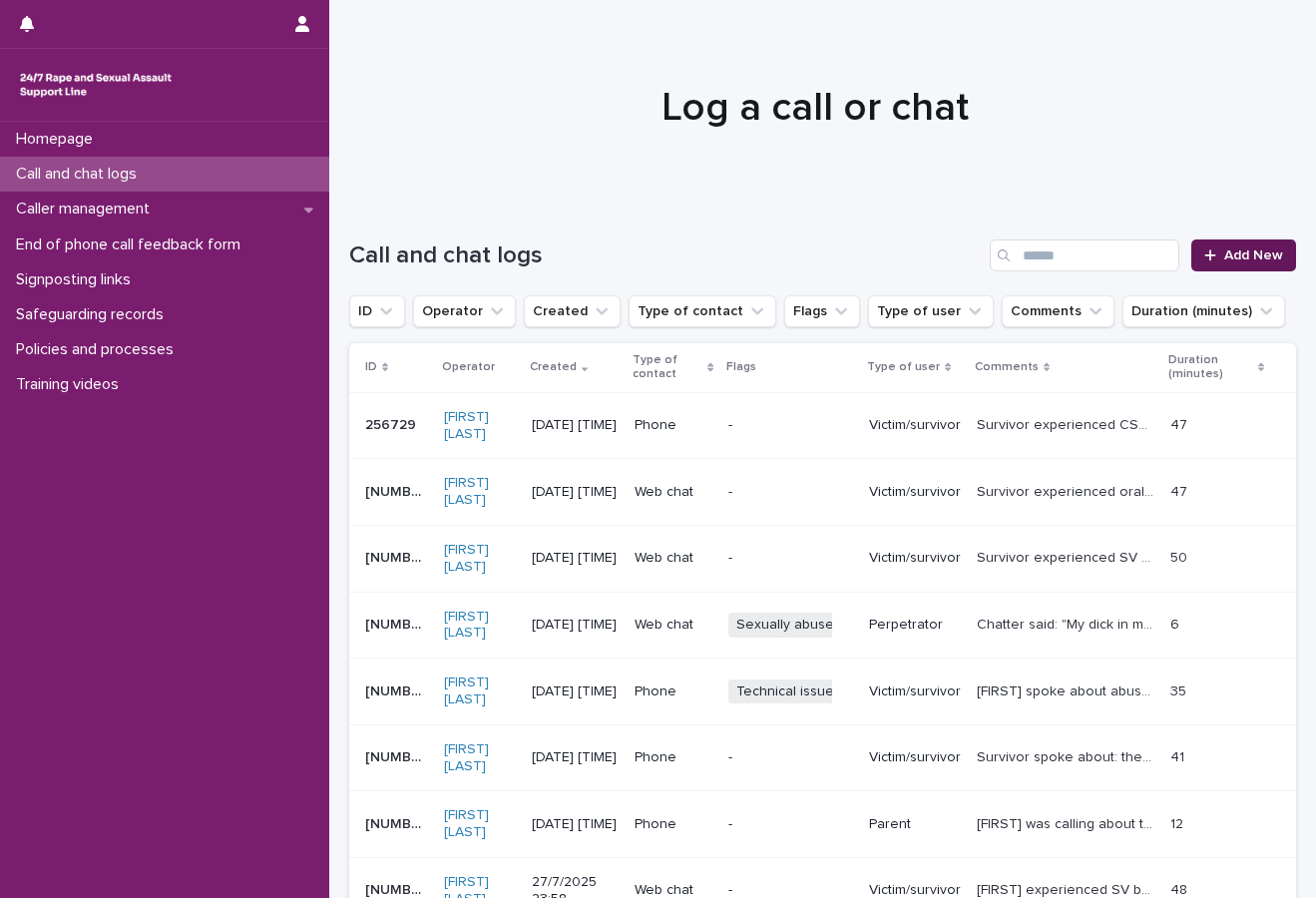 click on "Add New" at bounding box center [1253, 255] 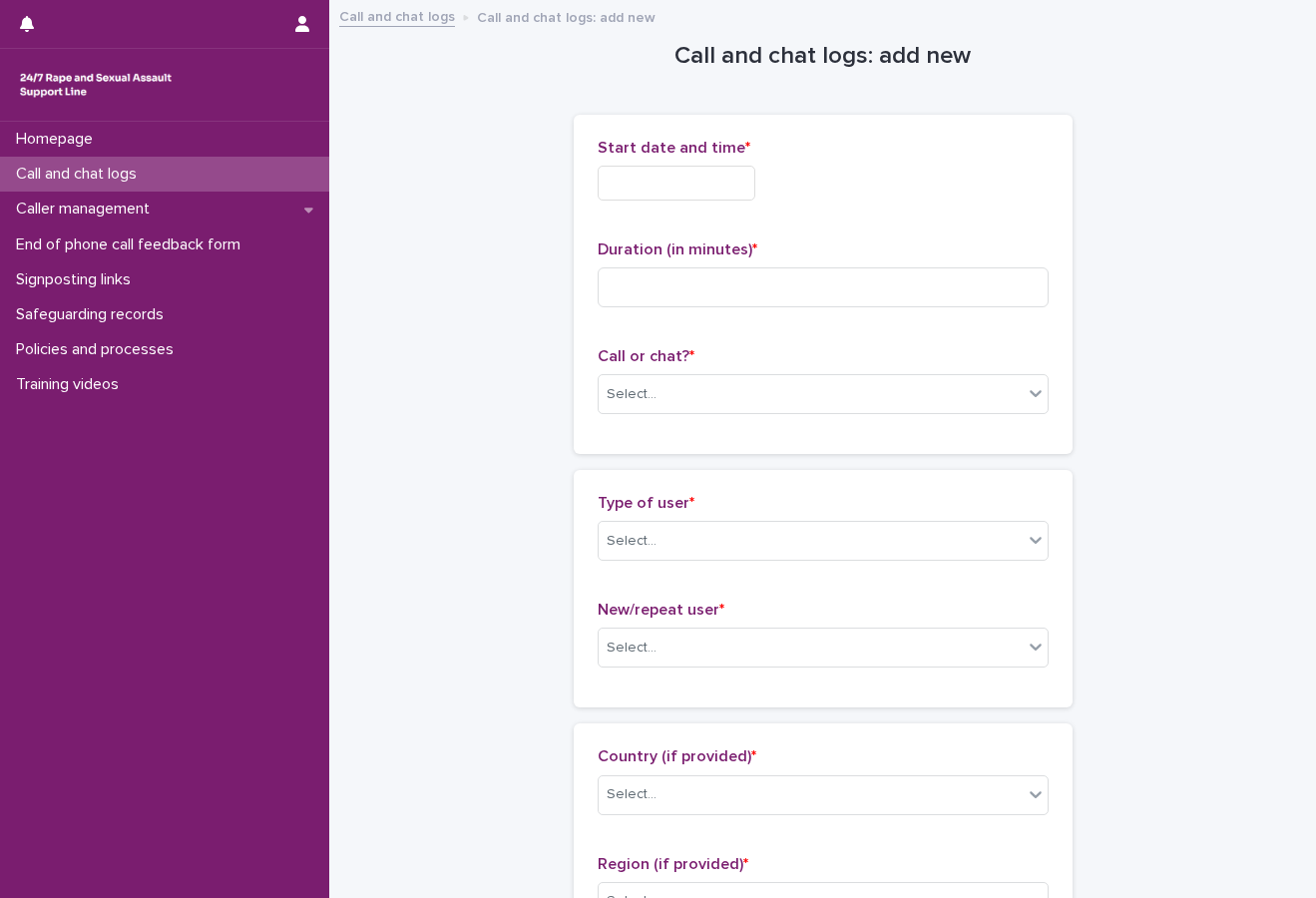 click on "Start date and time *" at bounding box center (823, 178) 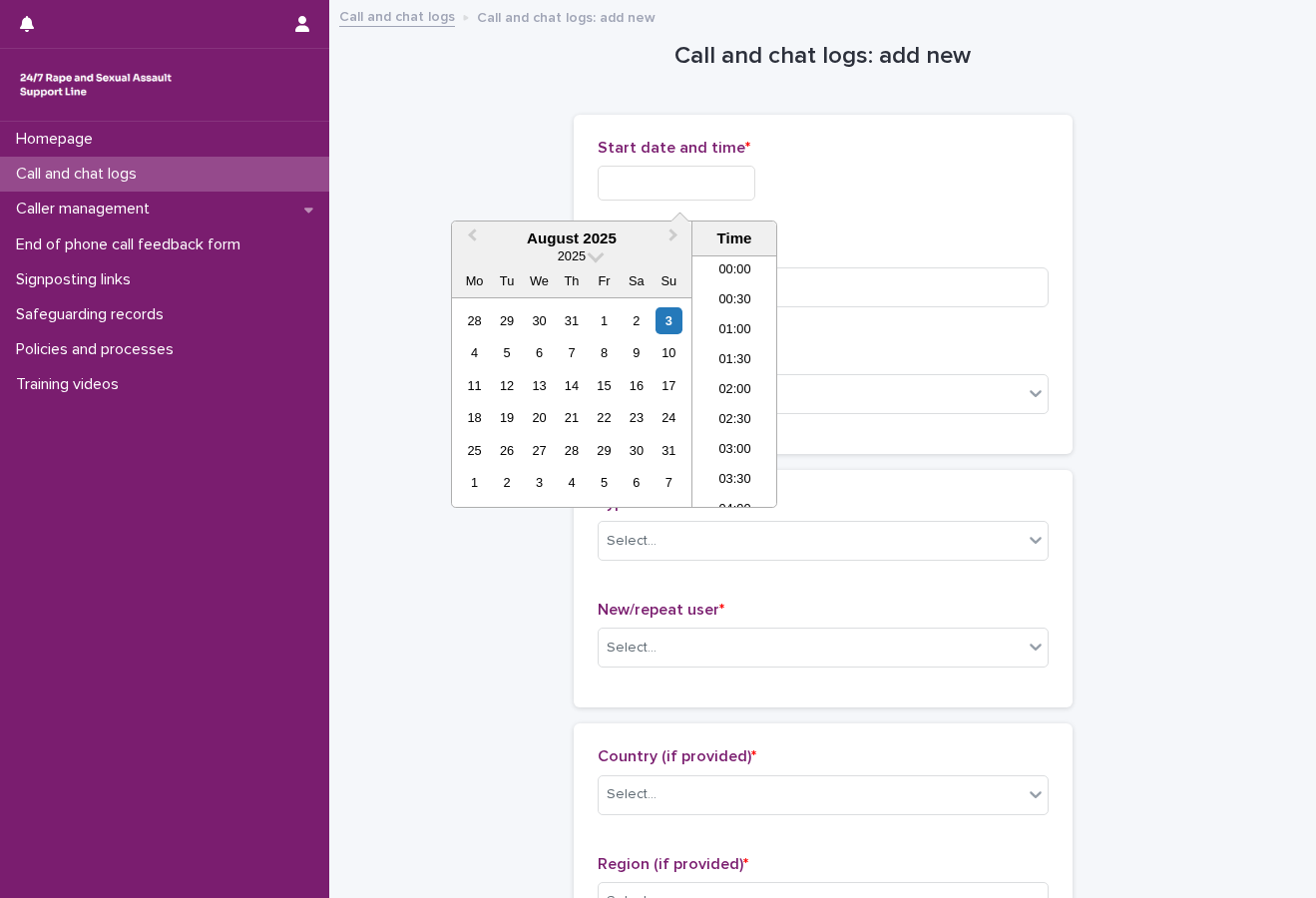 scroll, scrollTop: 1058, scrollLeft: 0, axis: vertical 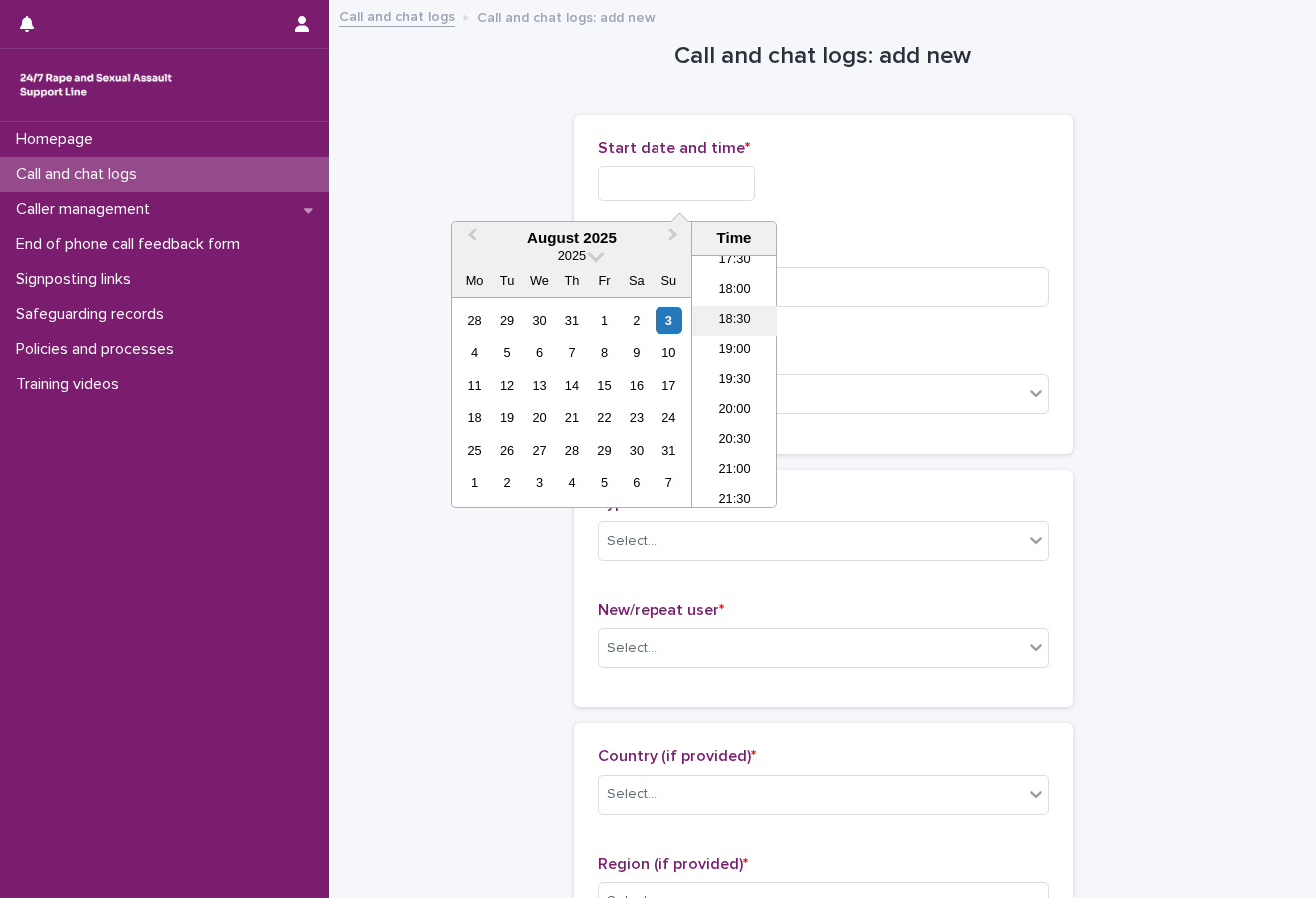 click on "18:30" at bounding box center (734, 321) 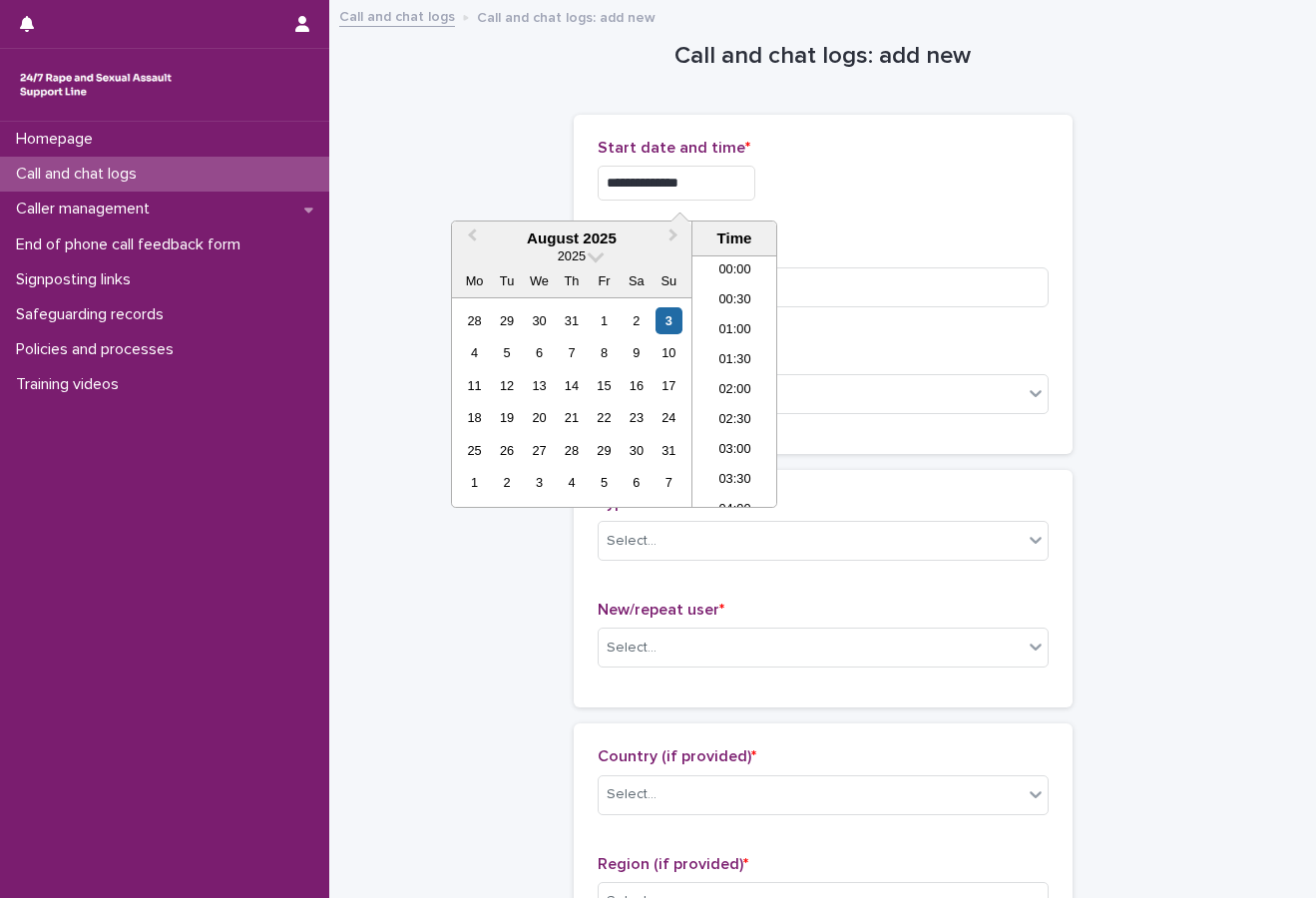 click on "**********" at bounding box center (676, 183) 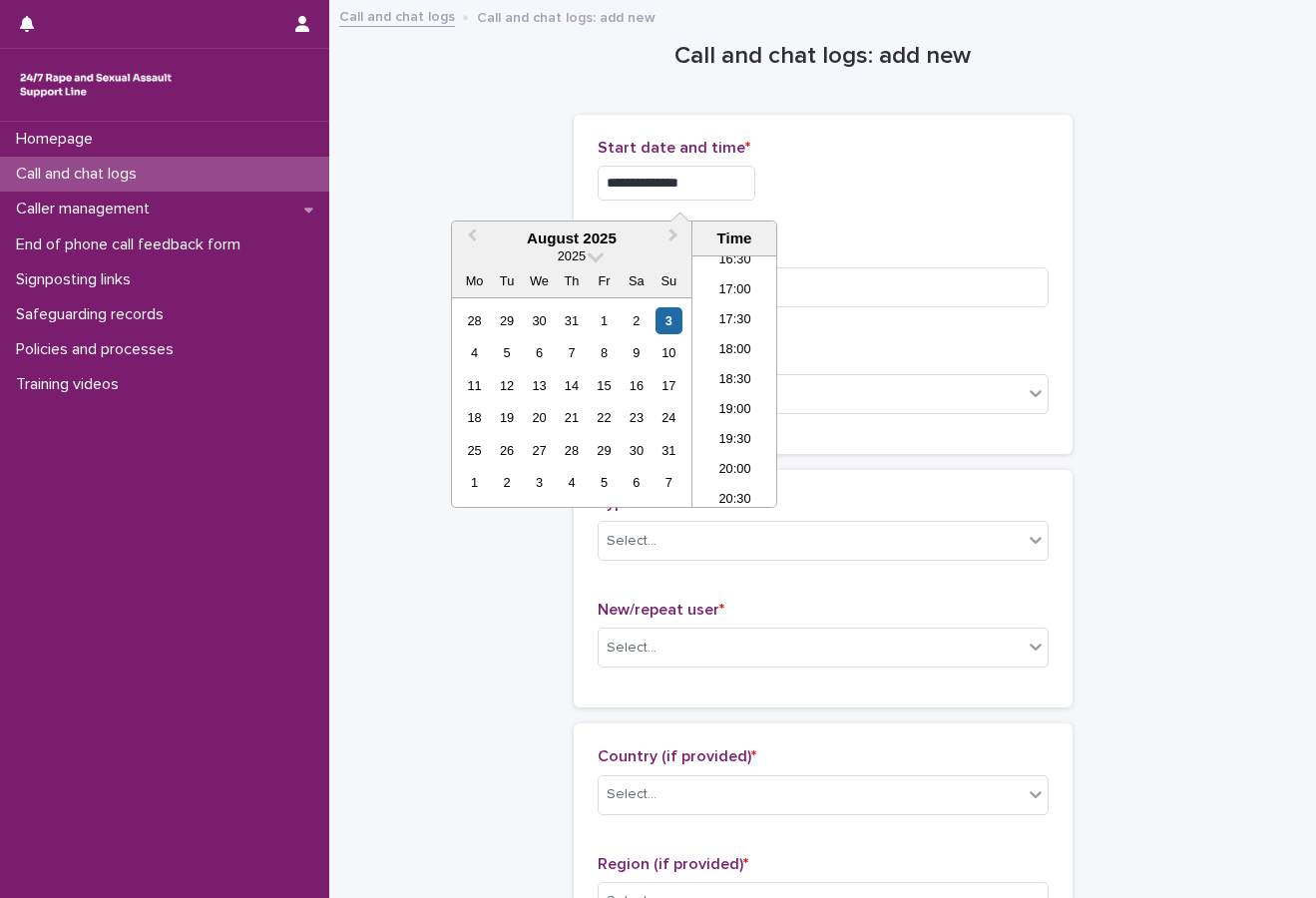 type on "**********" 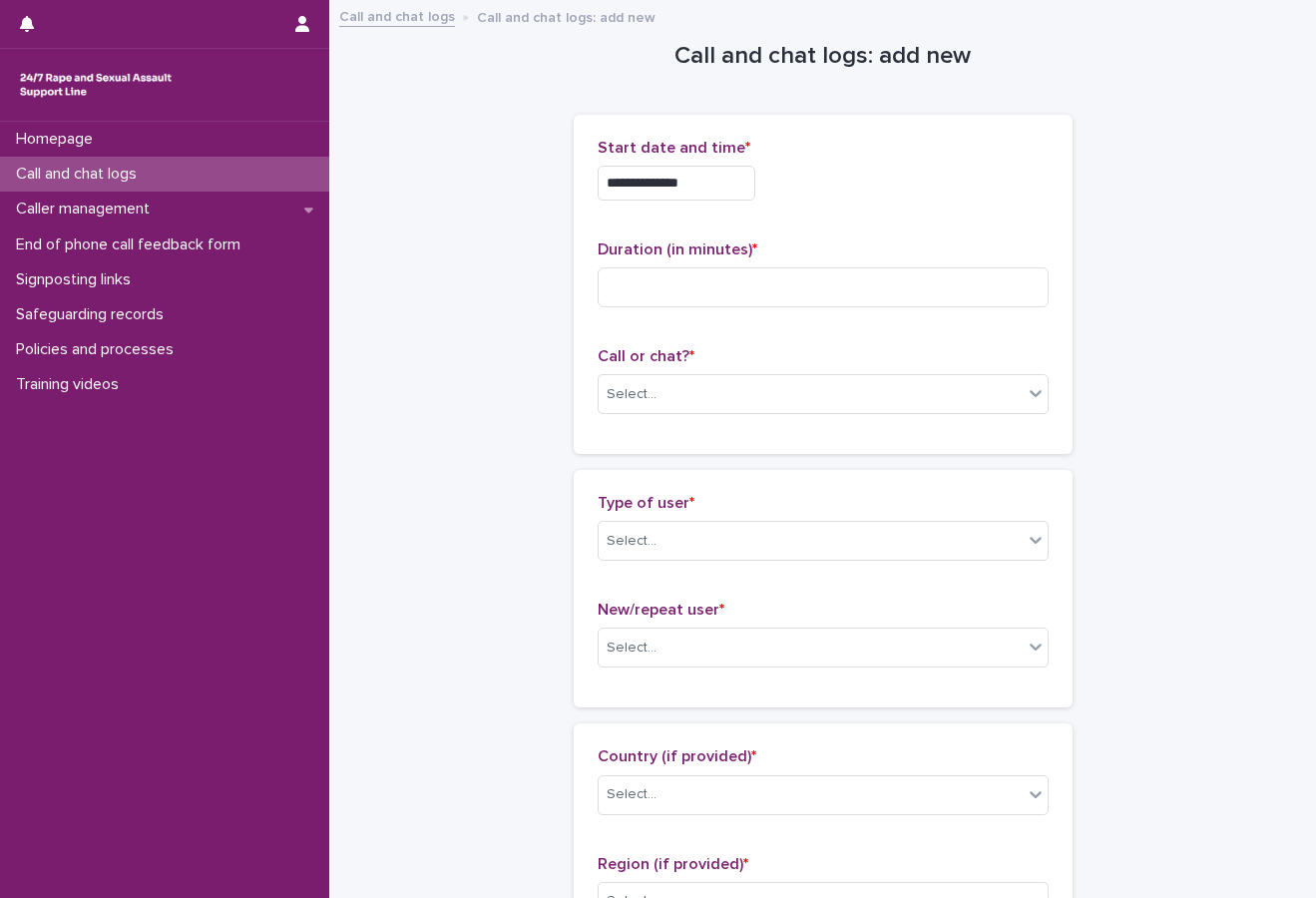 click on "**********" at bounding box center [822, 1131] 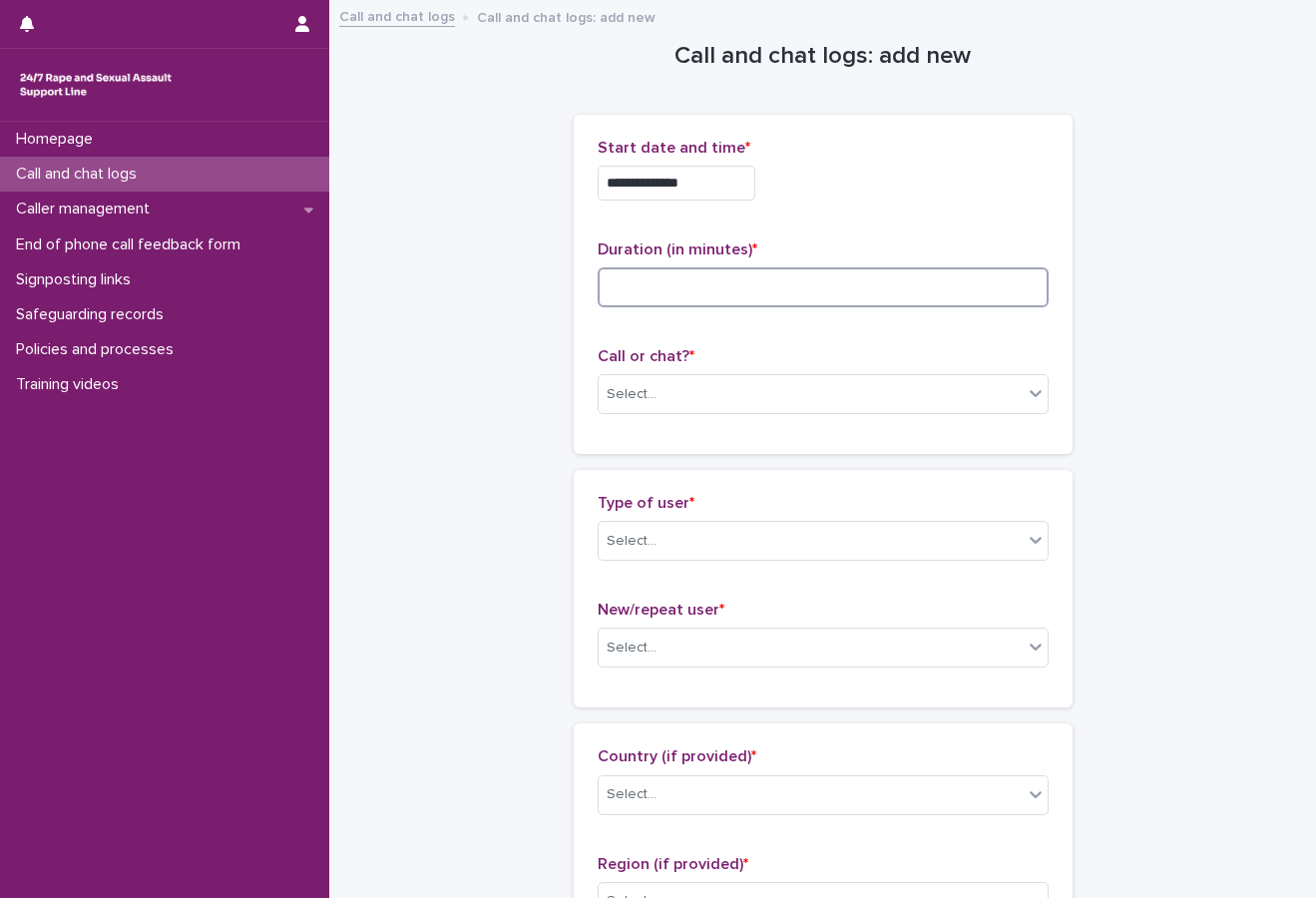 click at bounding box center (823, 287) 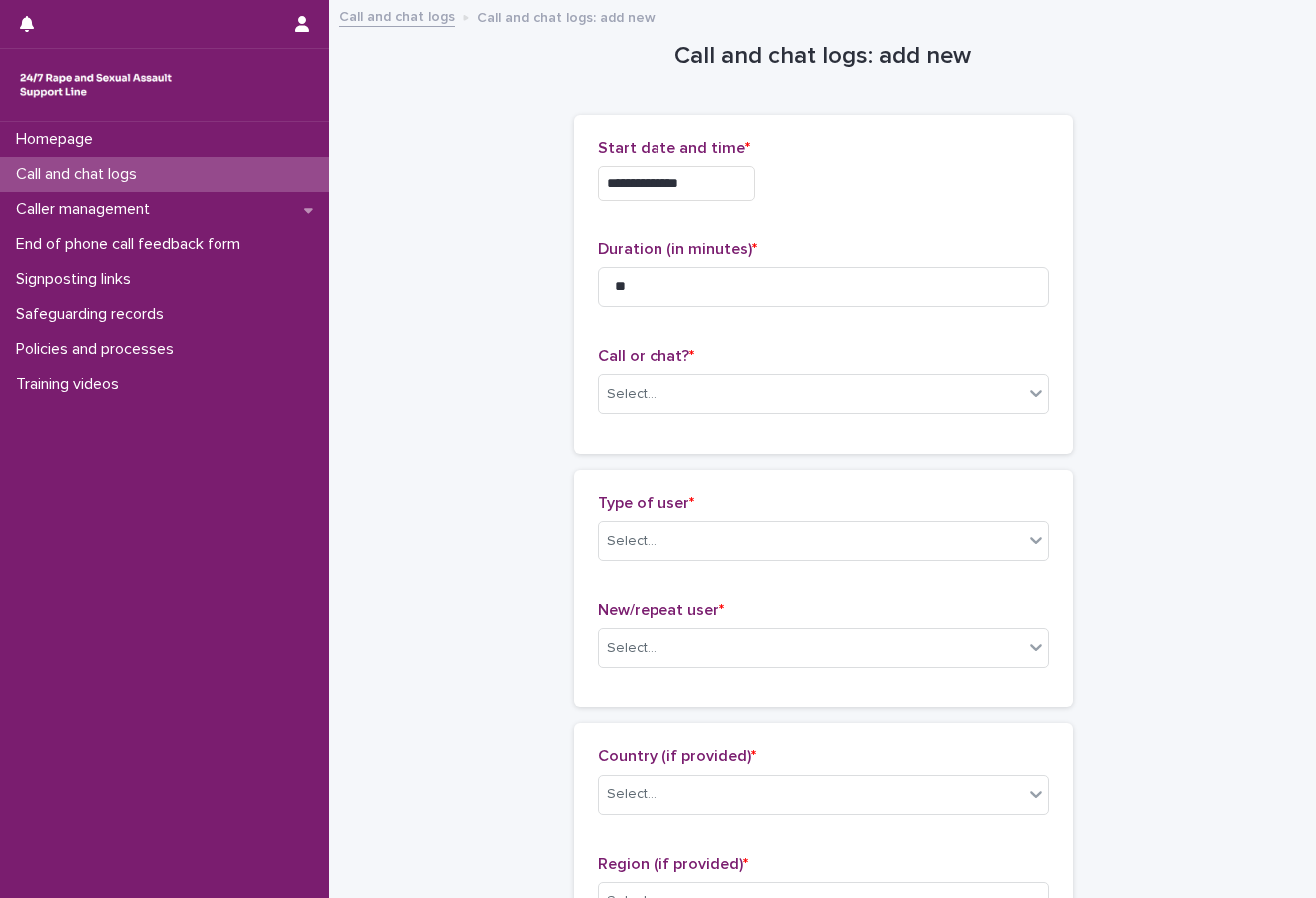 click on "**********" at bounding box center [822, 1082] 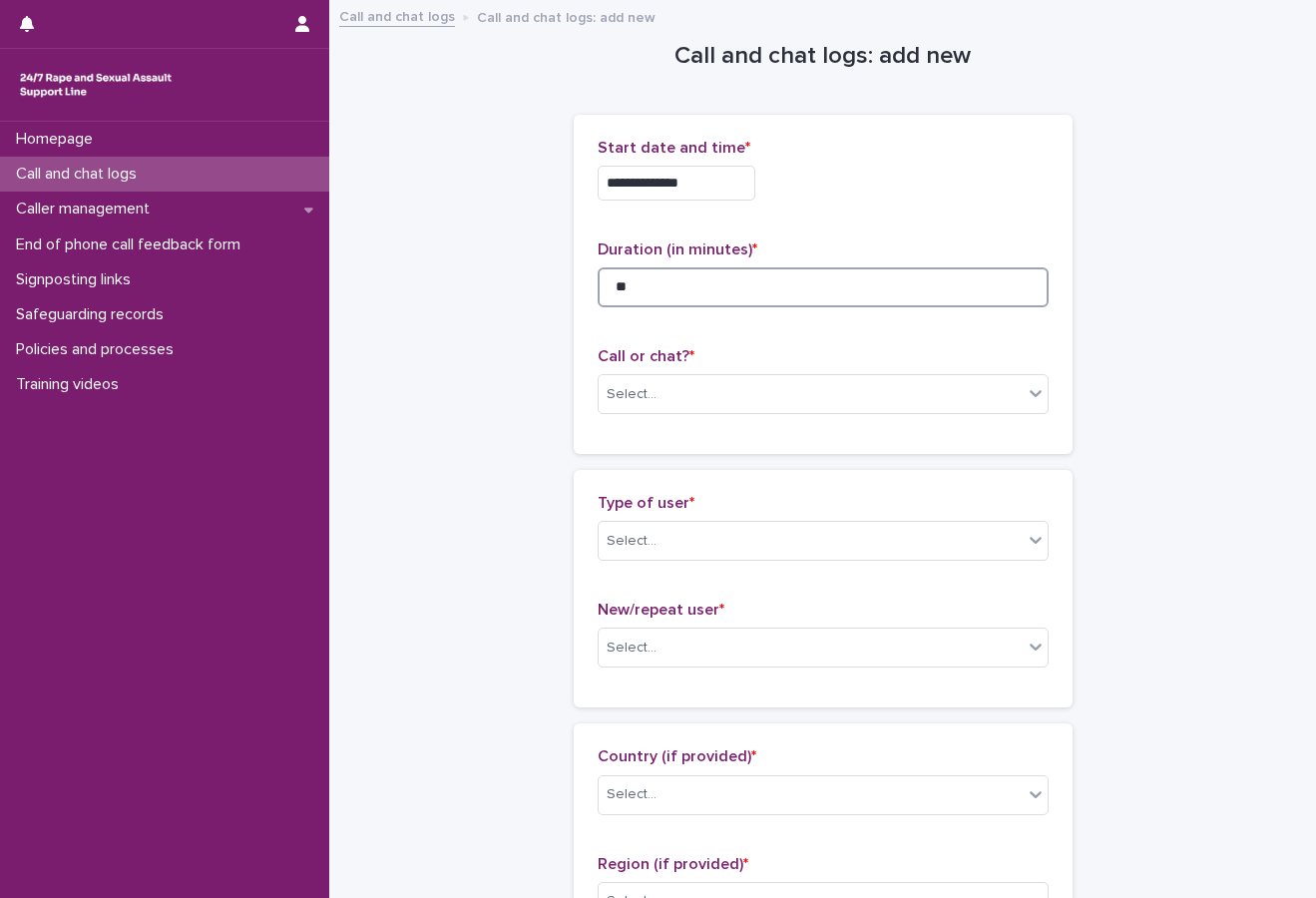 click on "**" at bounding box center (823, 287) 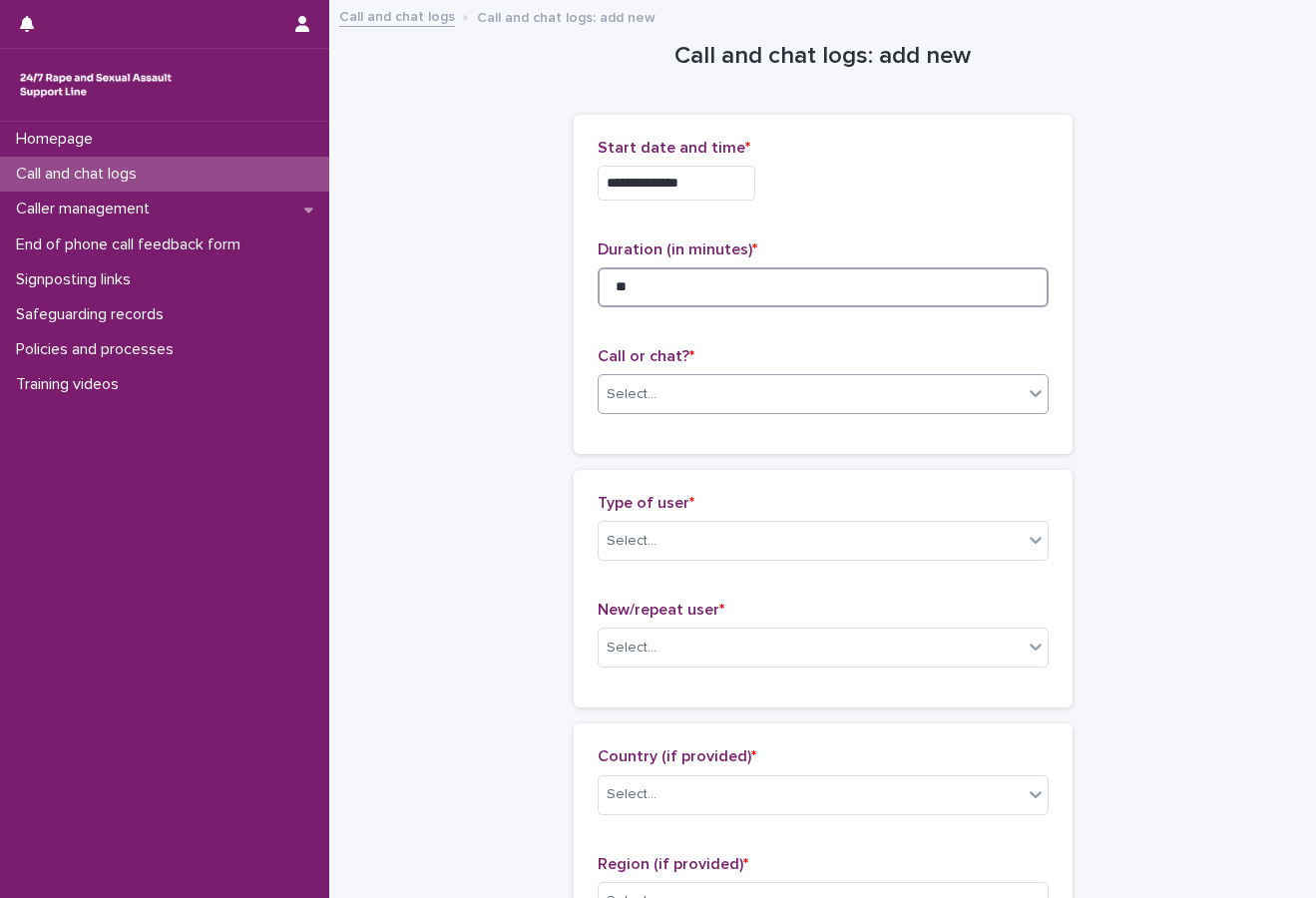 type on "**" 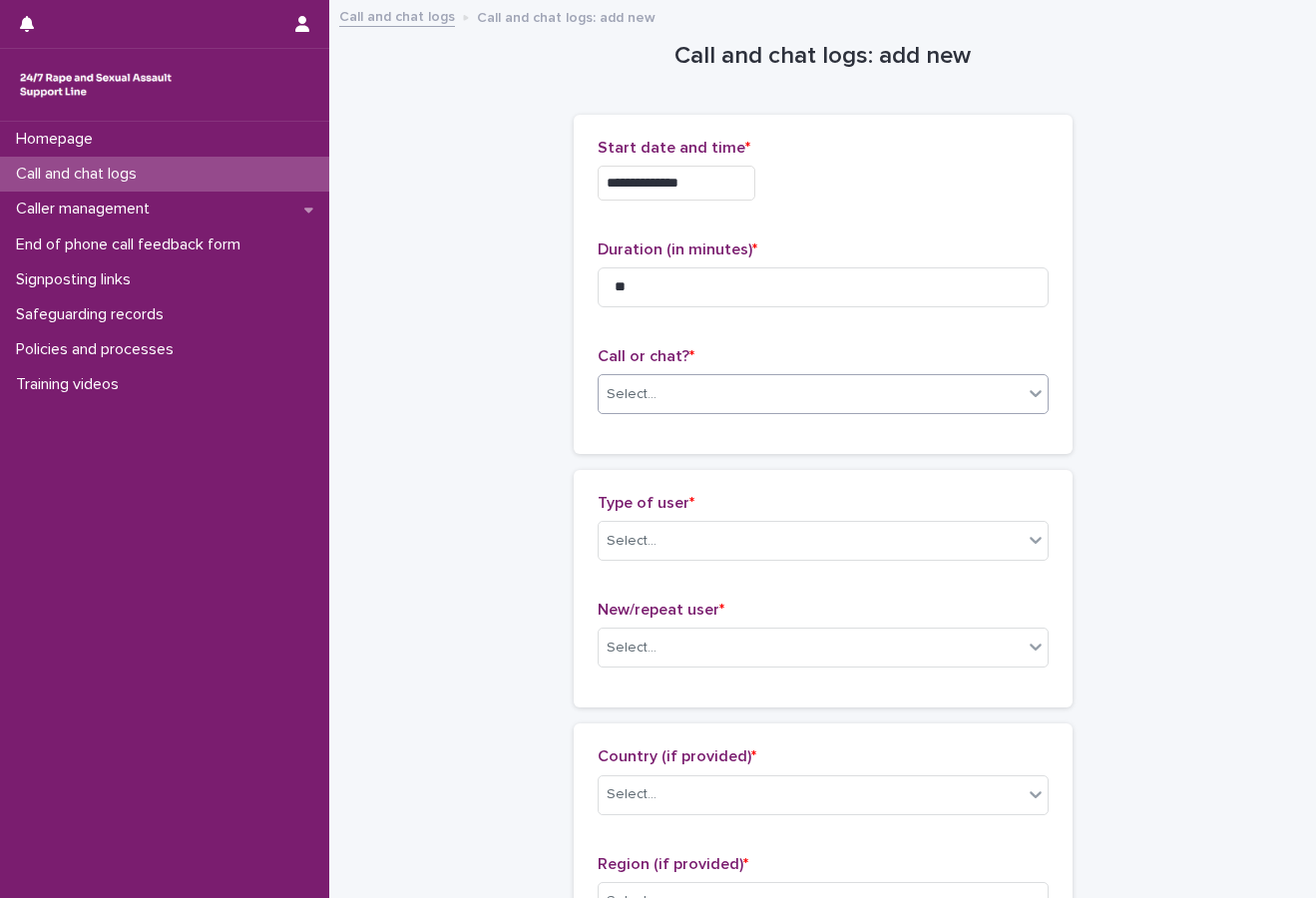 click on "Select..." at bounding box center (810, 394) 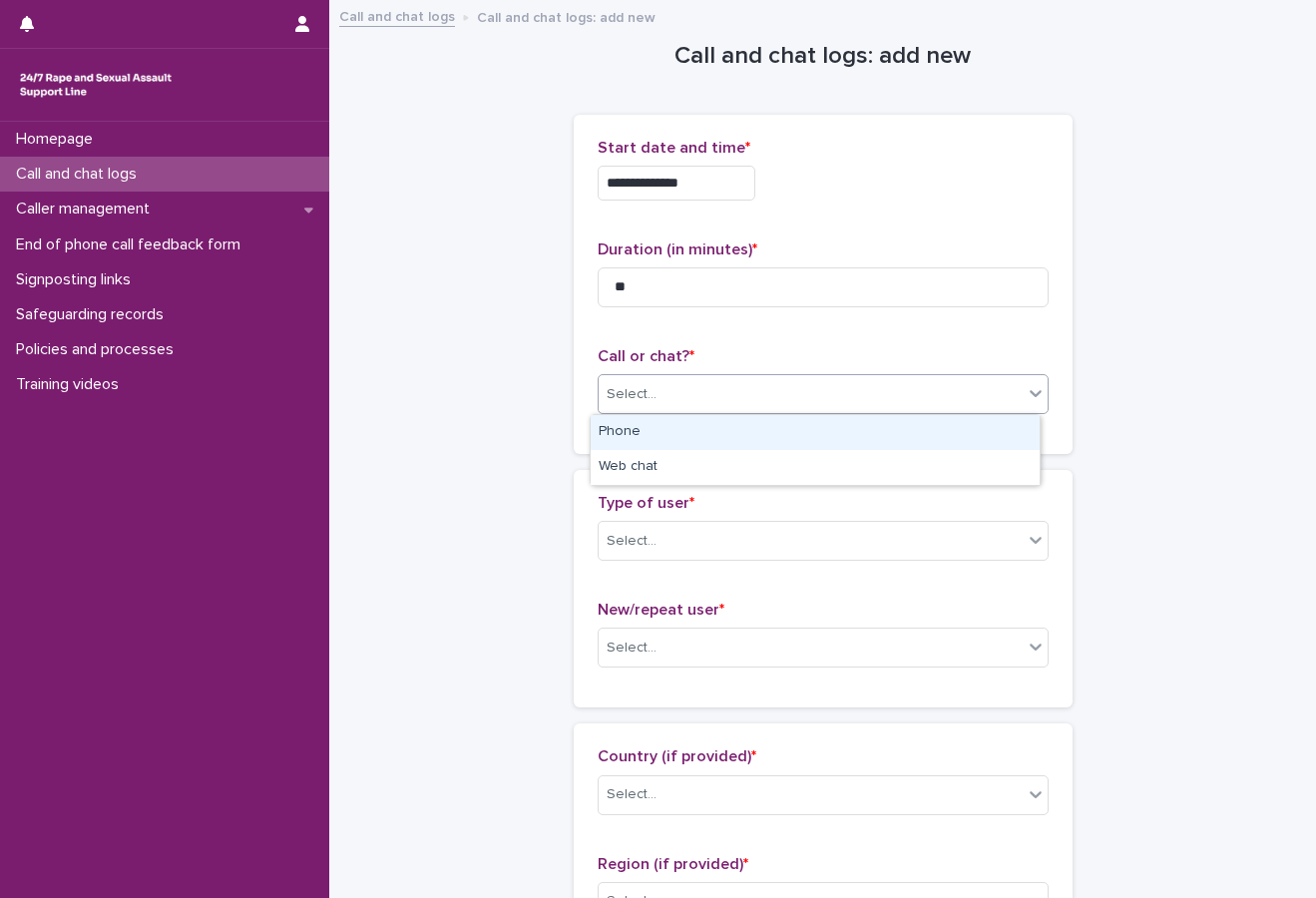 click on "Phone" at bounding box center [815, 432] 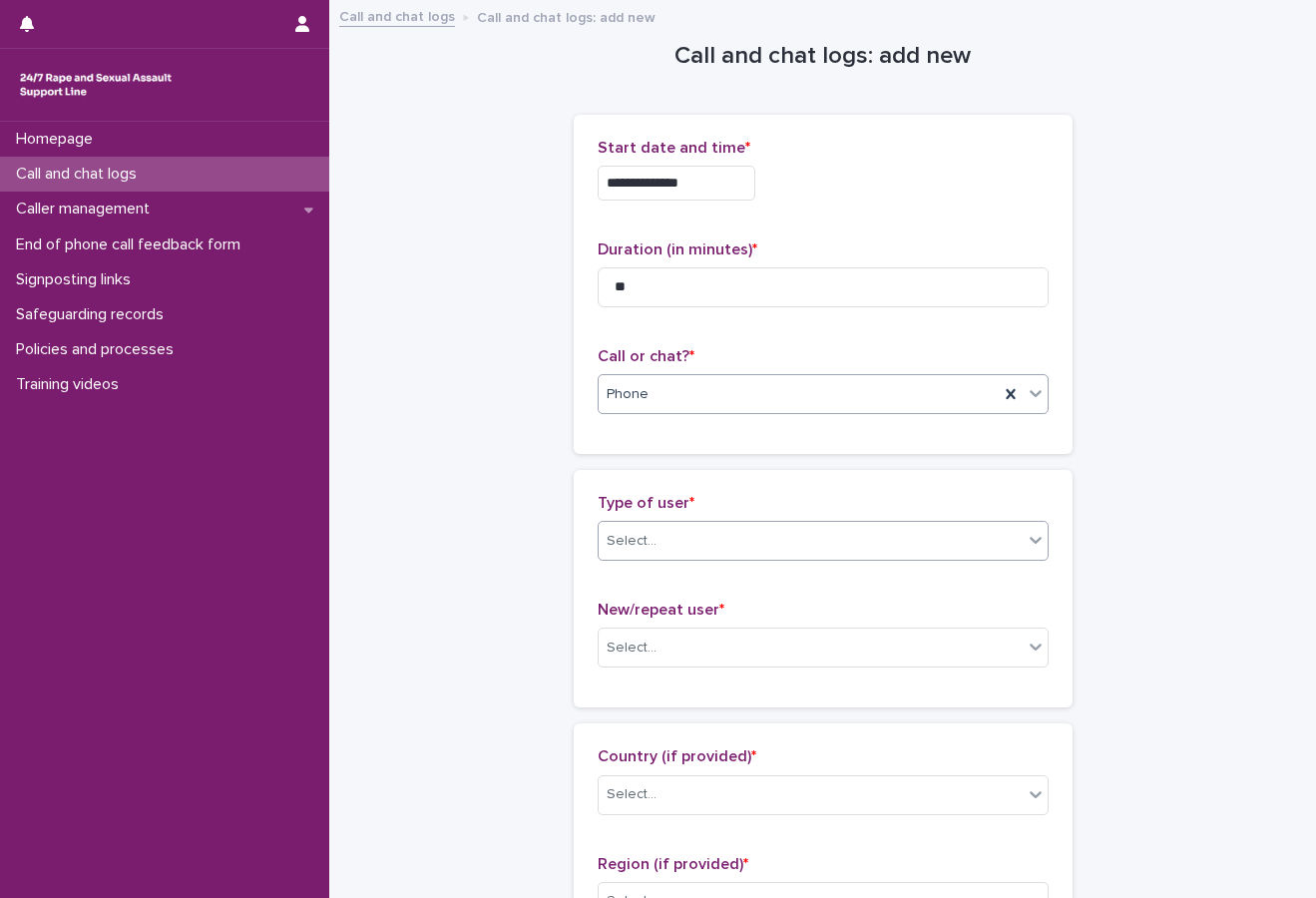 click on "Select..." at bounding box center (810, 541) 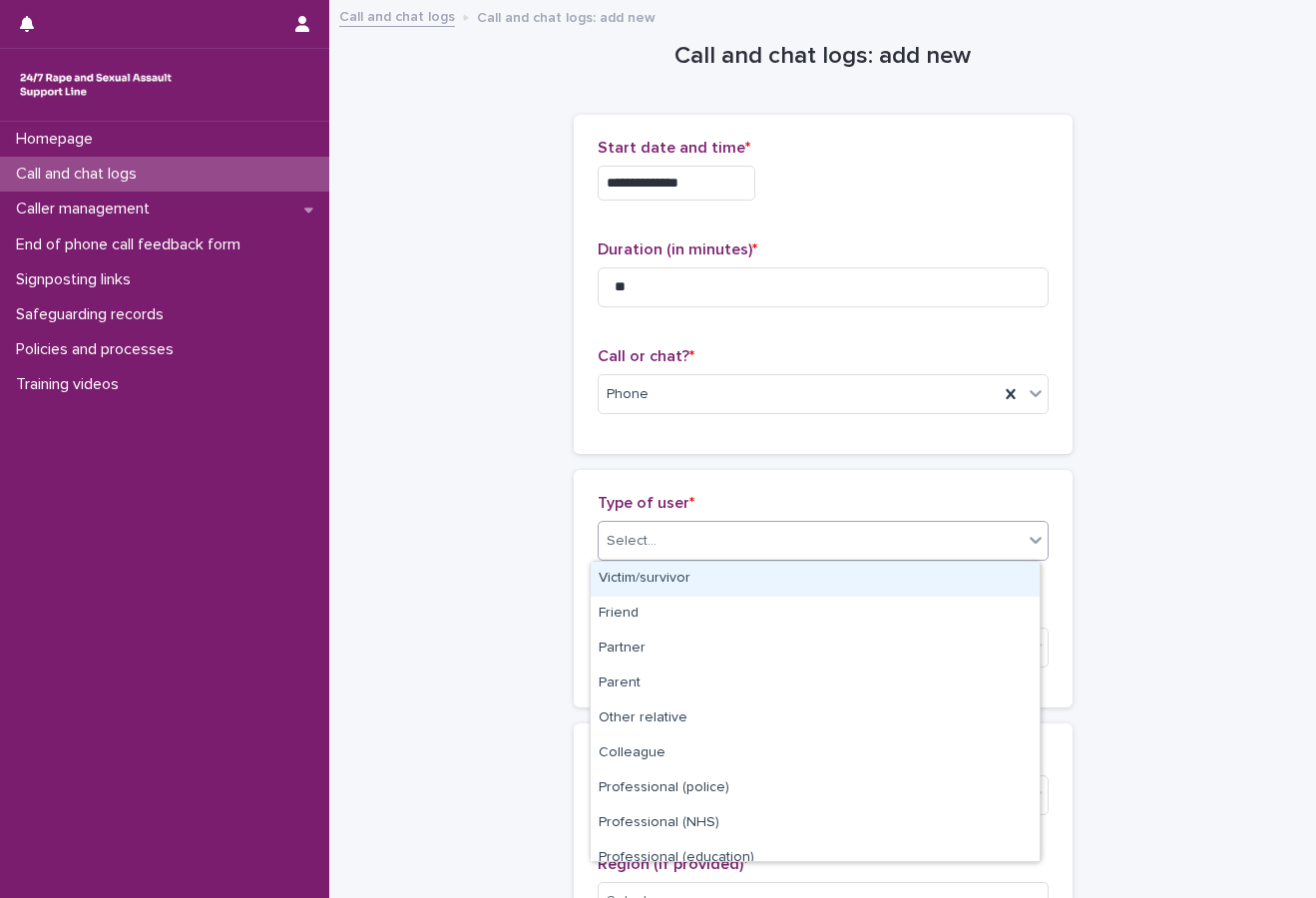 click on "Victim/survivor" at bounding box center (815, 579) 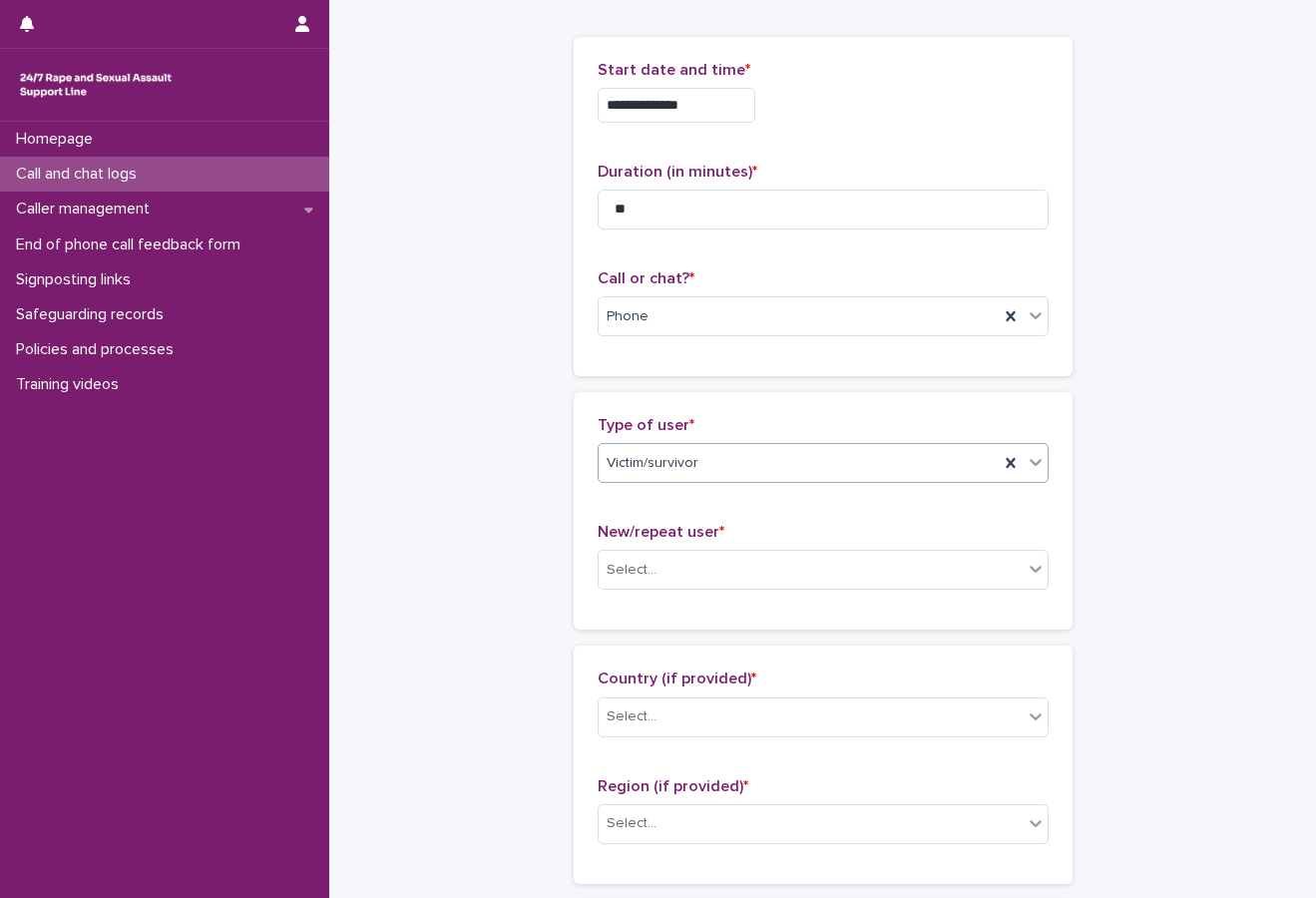 scroll, scrollTop: 200, scrollLeft: 0, axis: vertical 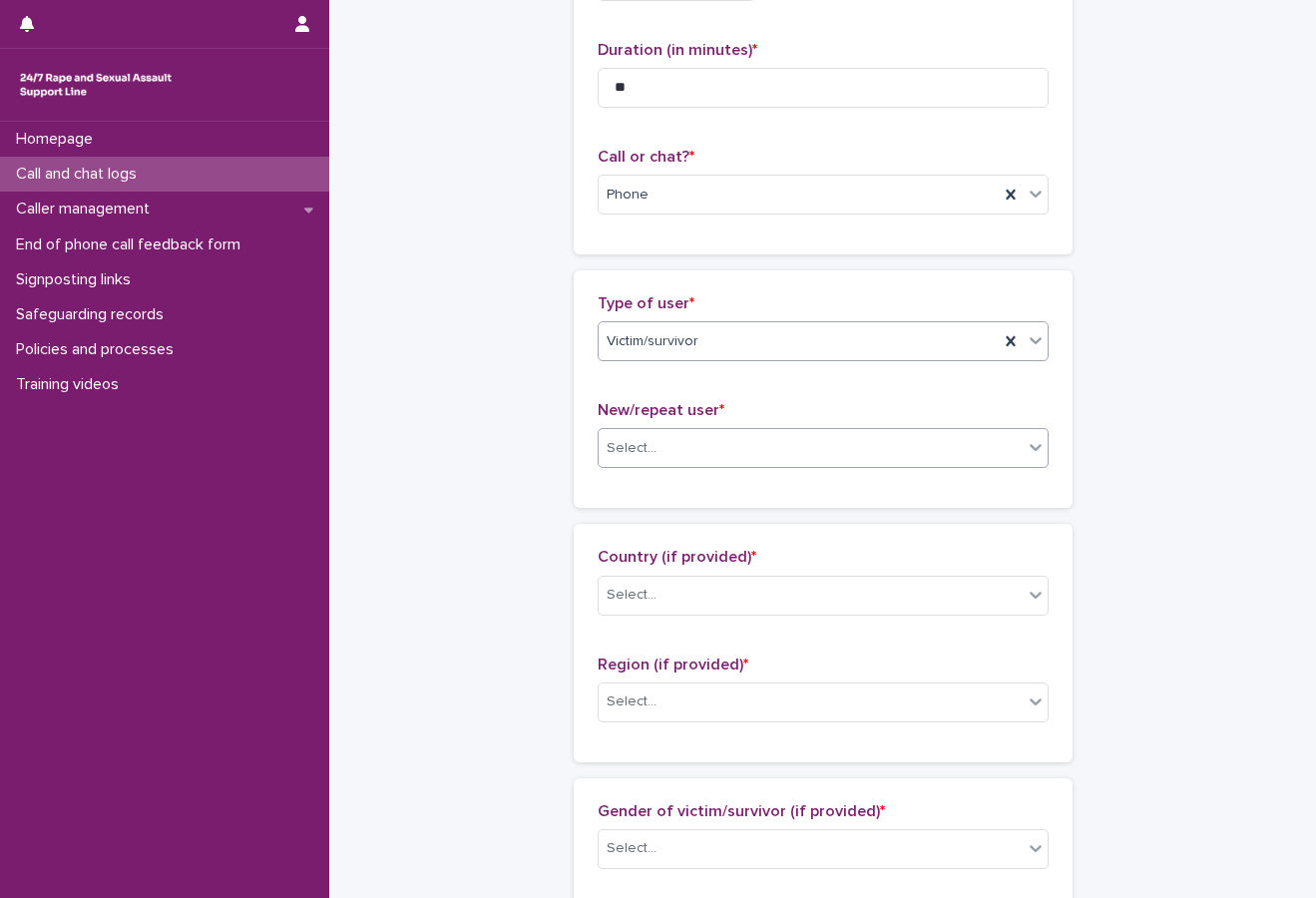 click on "Select..." at bounding box center (810, 448) 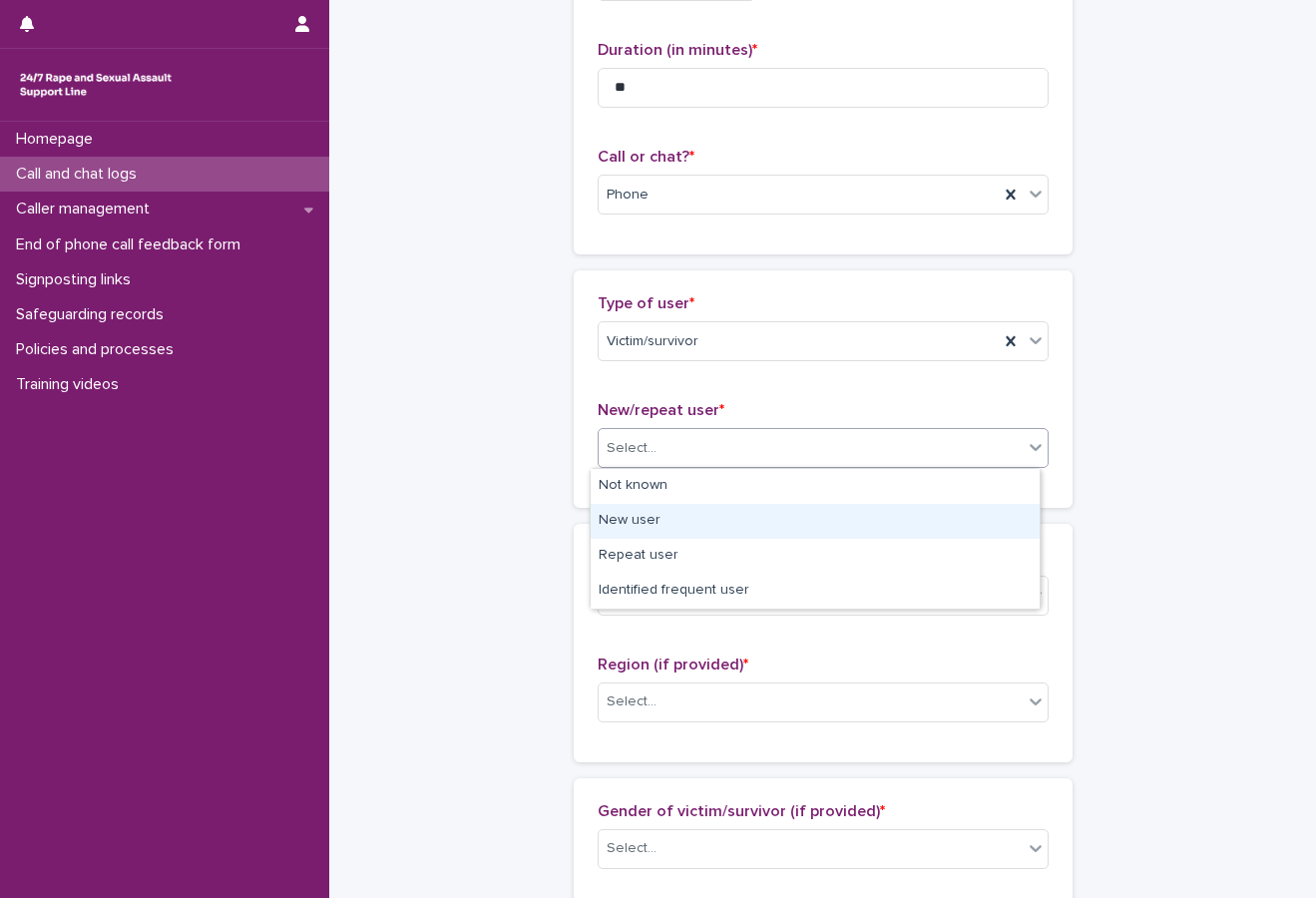 click on "New user" at bounding box center [815, 521] 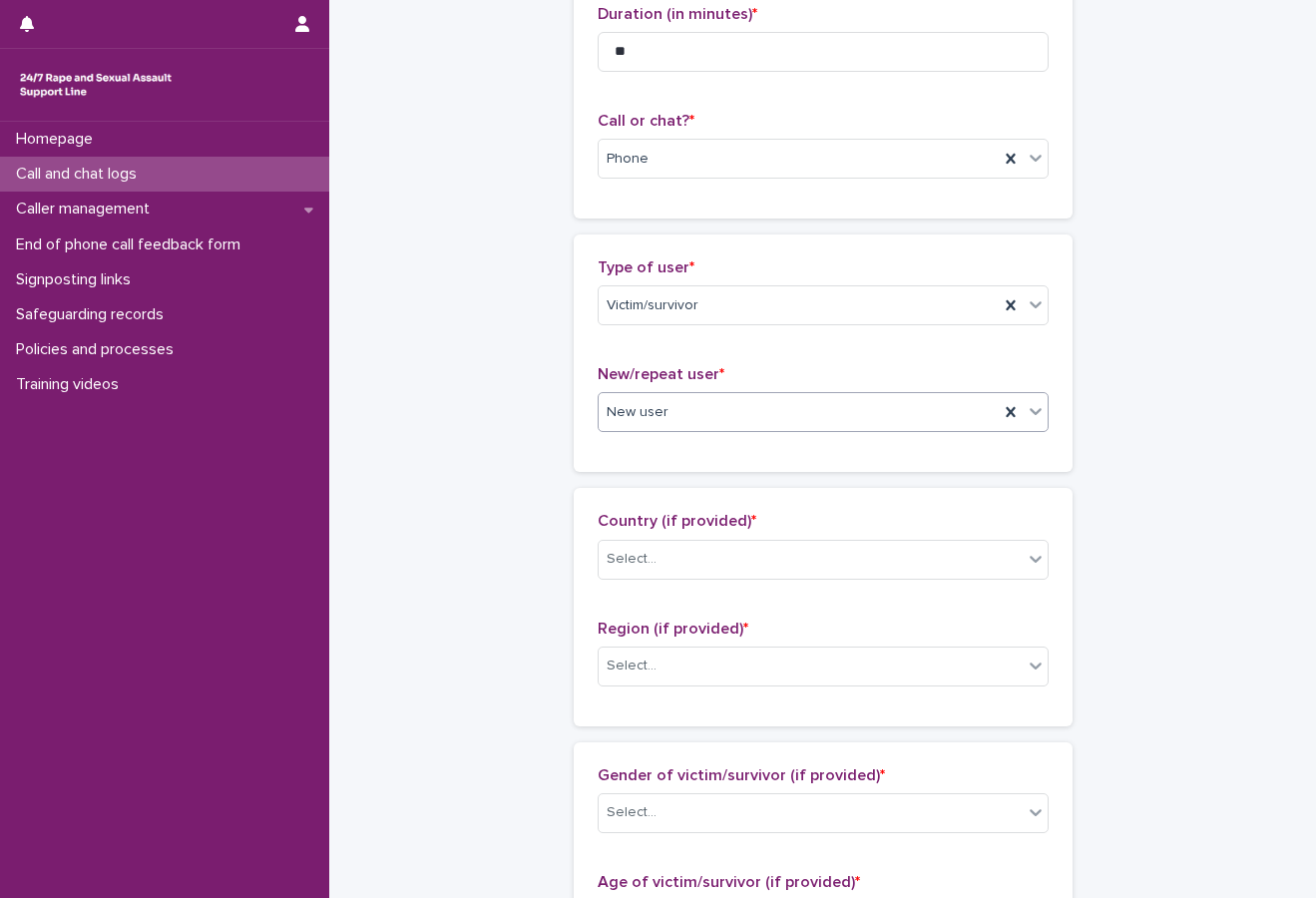 scroll, scrollTop: 299, scrollLeft: 0, axis: vertical 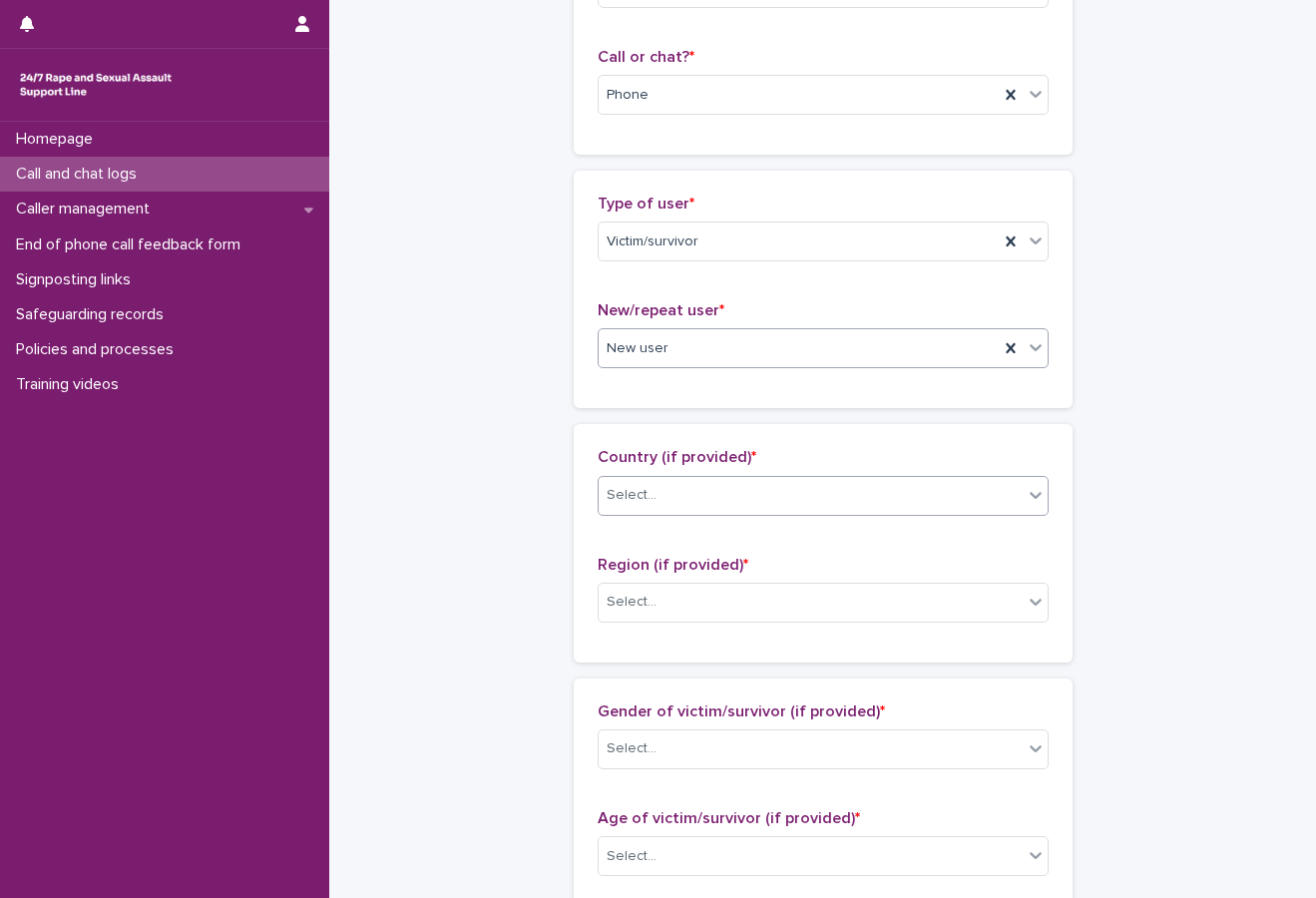 click on "Select..." at bounding box center (810, 495) 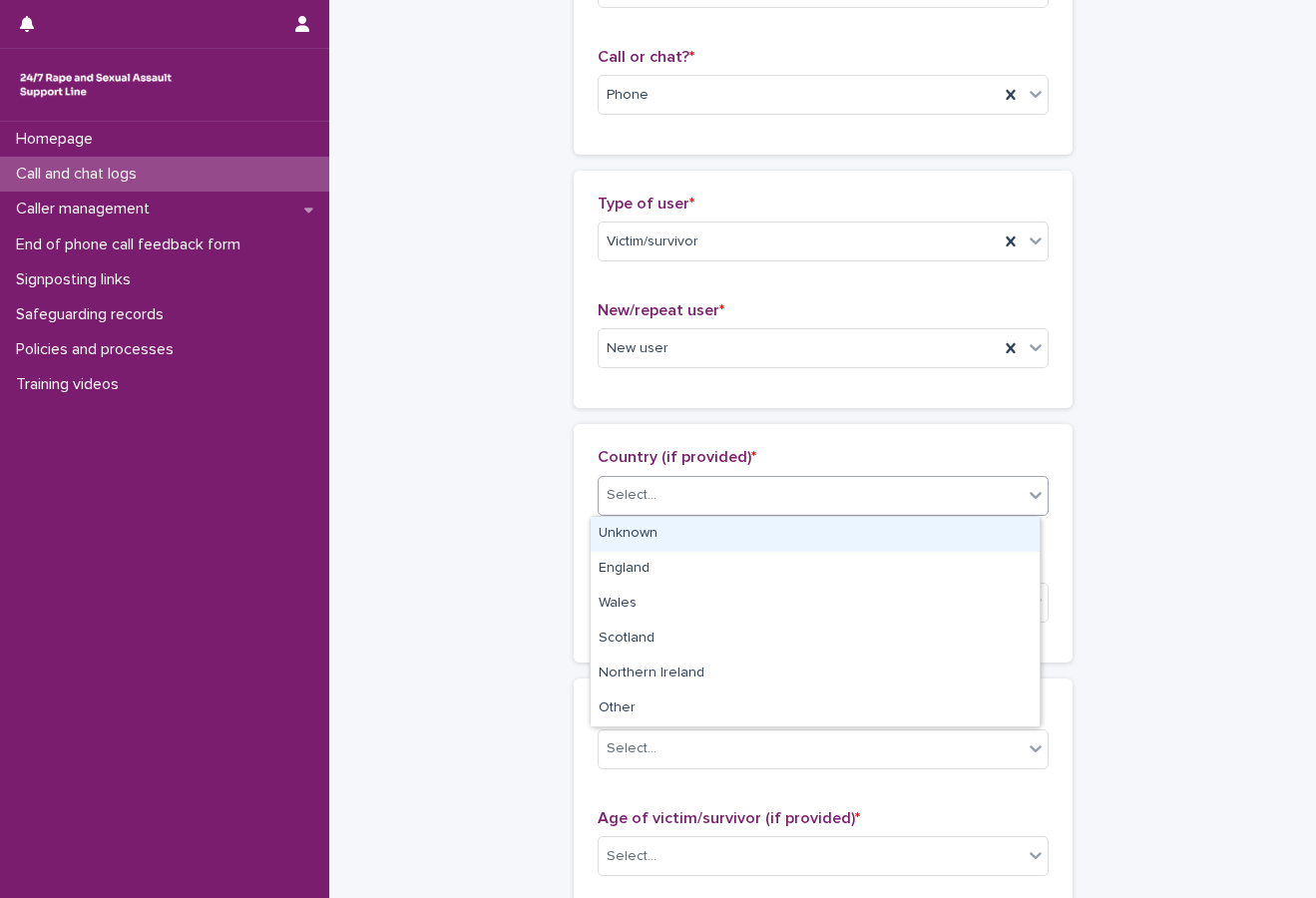click on "Unknown" at bounding box center [815, 534] 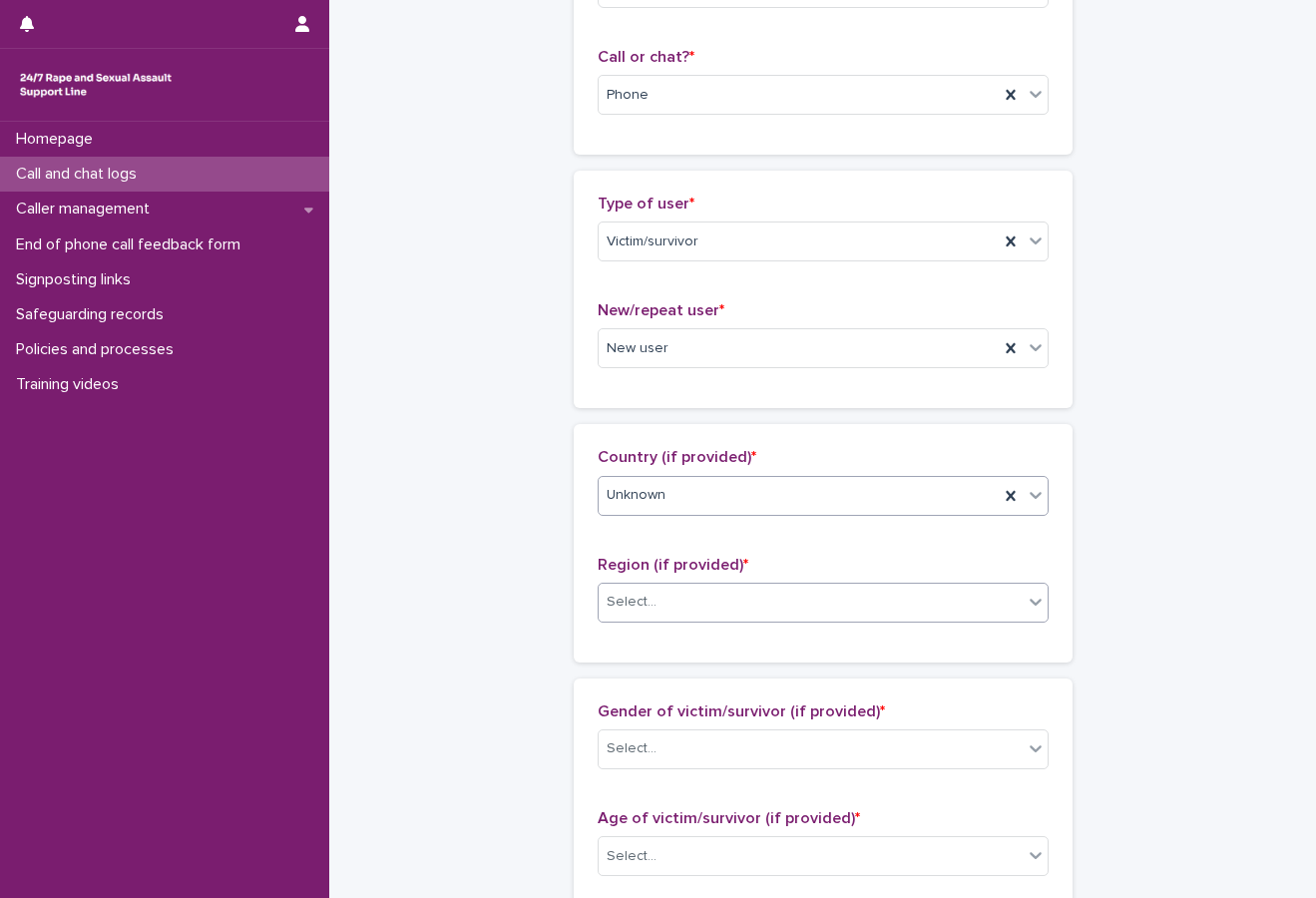 click on "Select..." at bounding box center (810, 602) 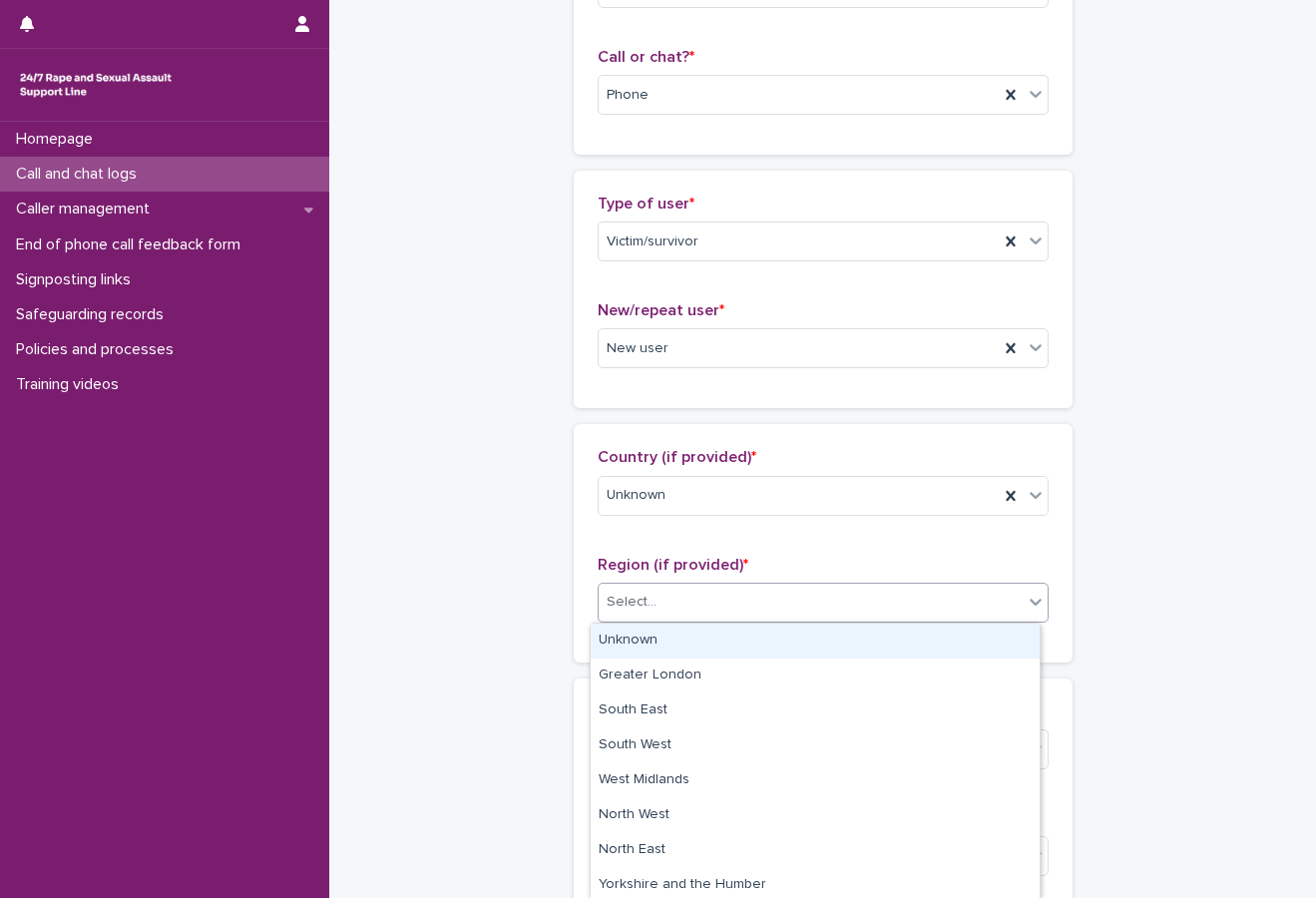 click on "Unknown" at bounding box center (815, 641) 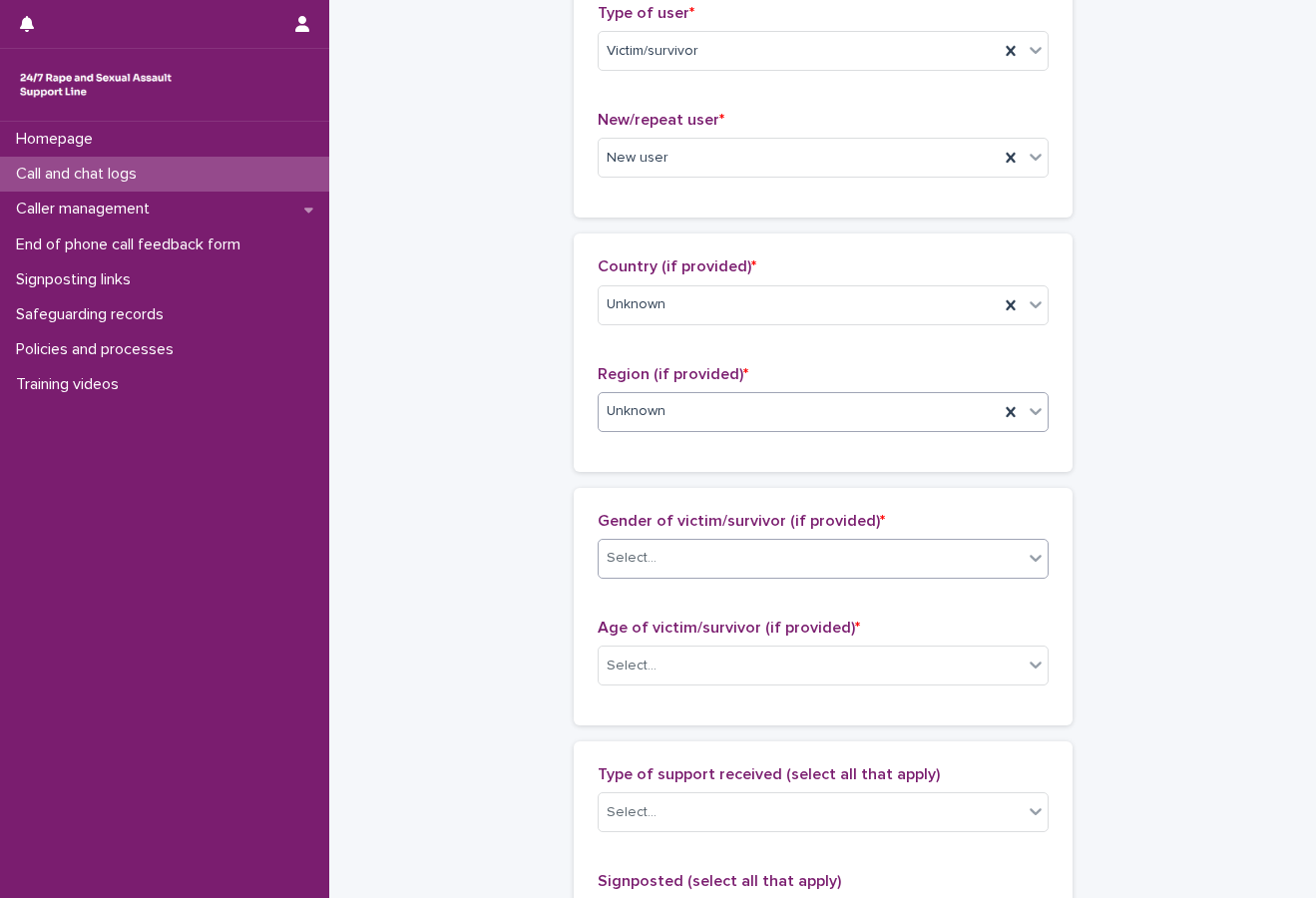 scroll, scrollTop: 499, scrollLeft: 0, axis: vertical 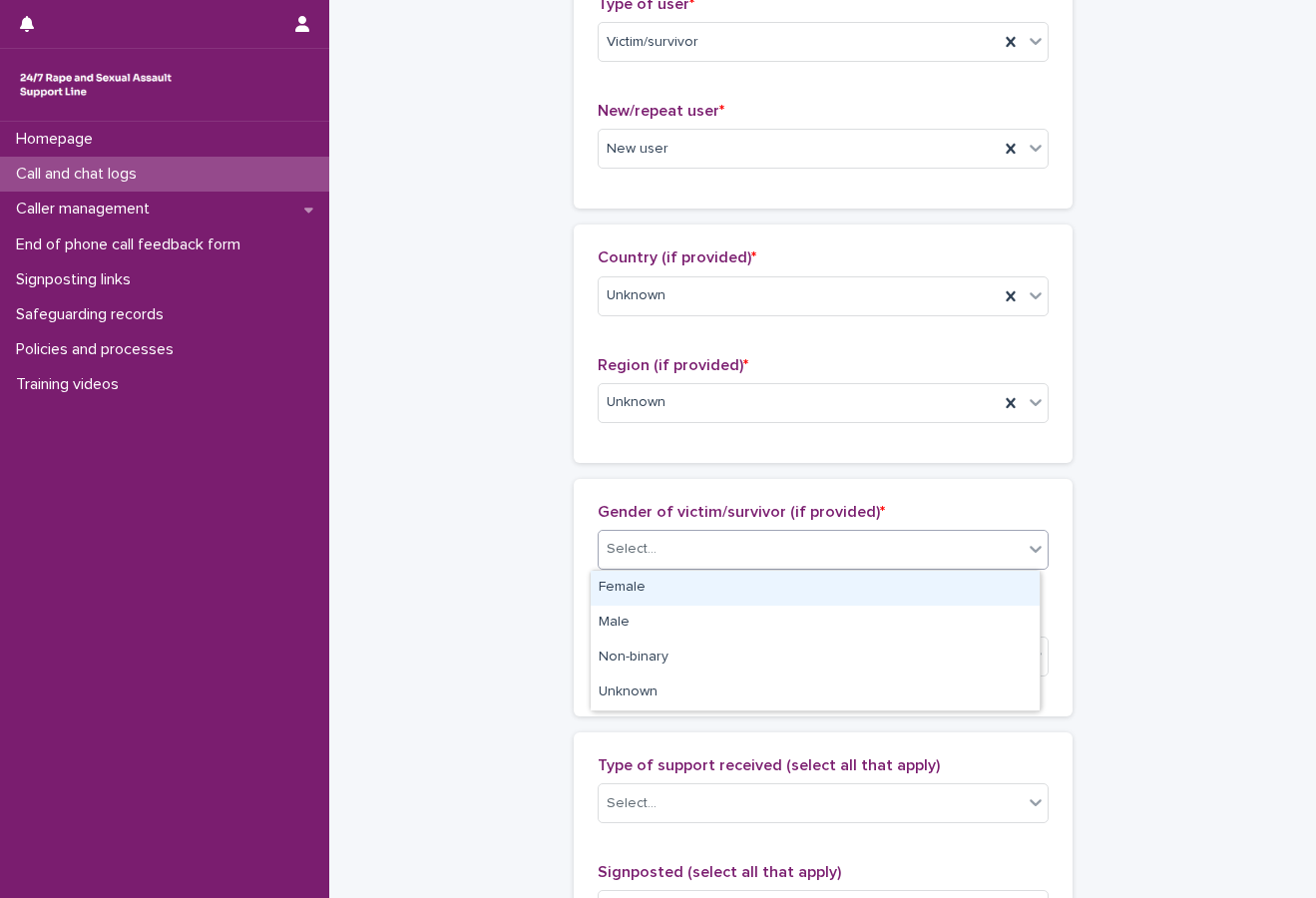 click on "Select..." at bounding box center (823, 550) 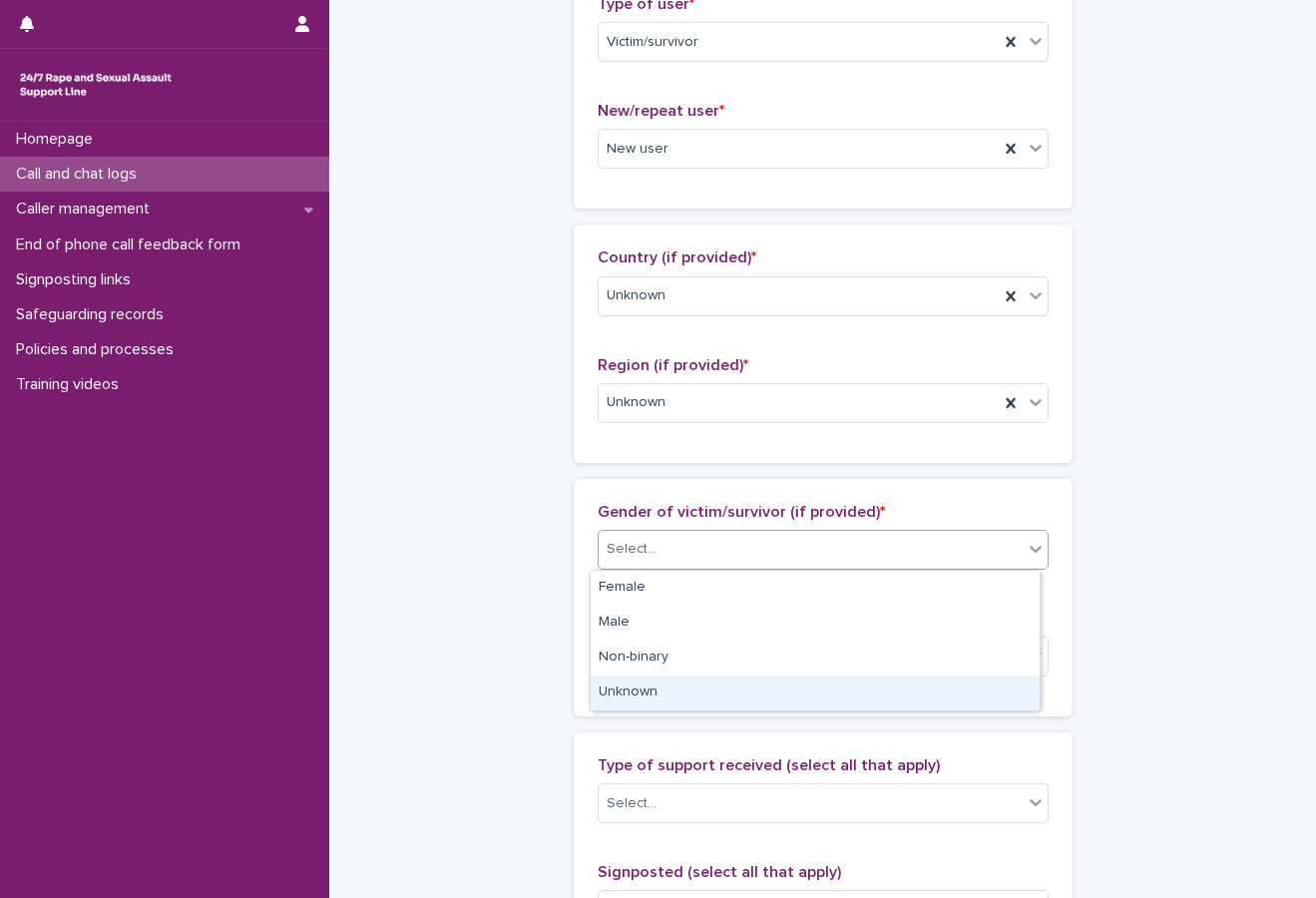 click on "Unknown" at bounding box center (815, 692) 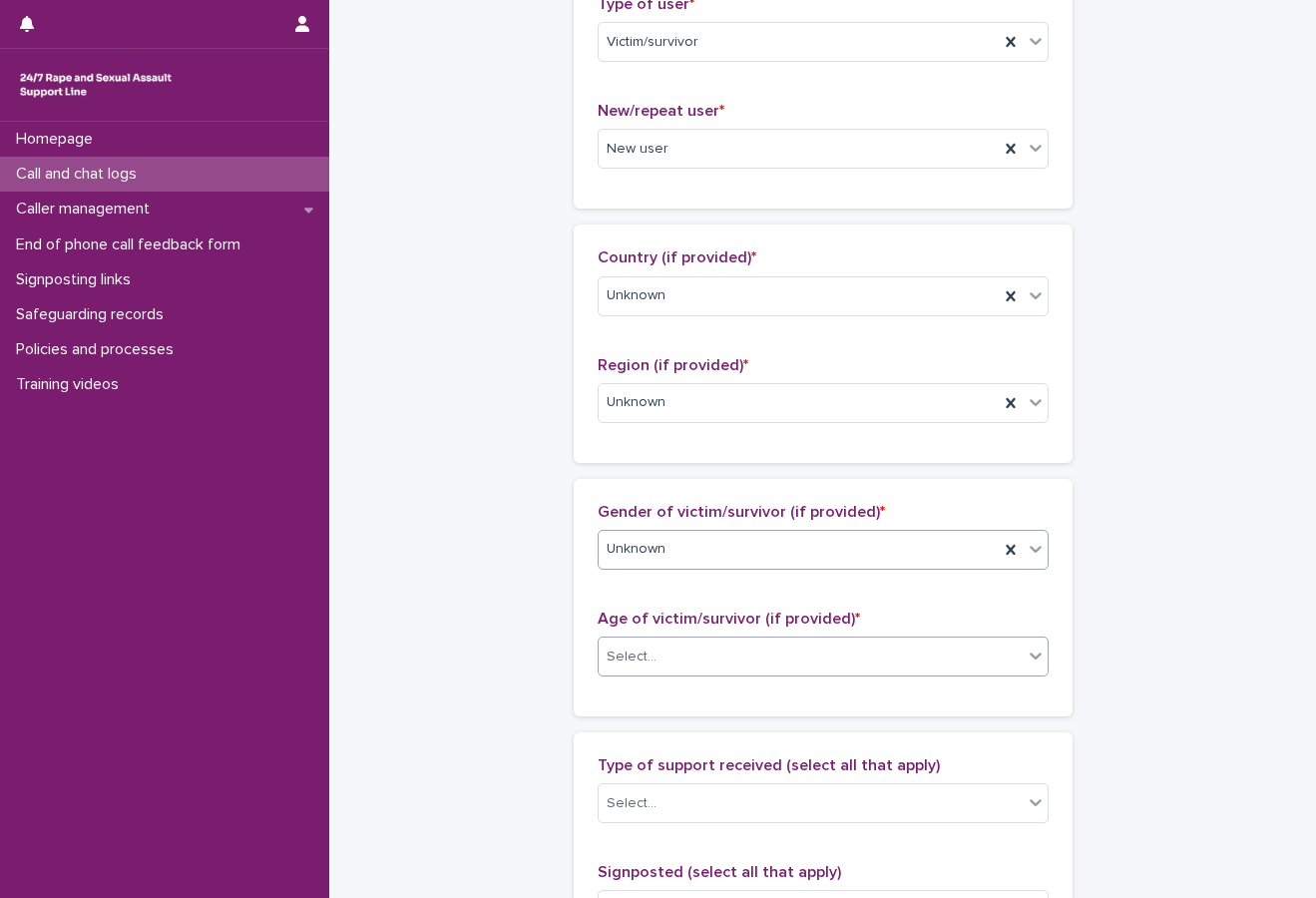 click on "Select..." at bounding box center (810, 657) 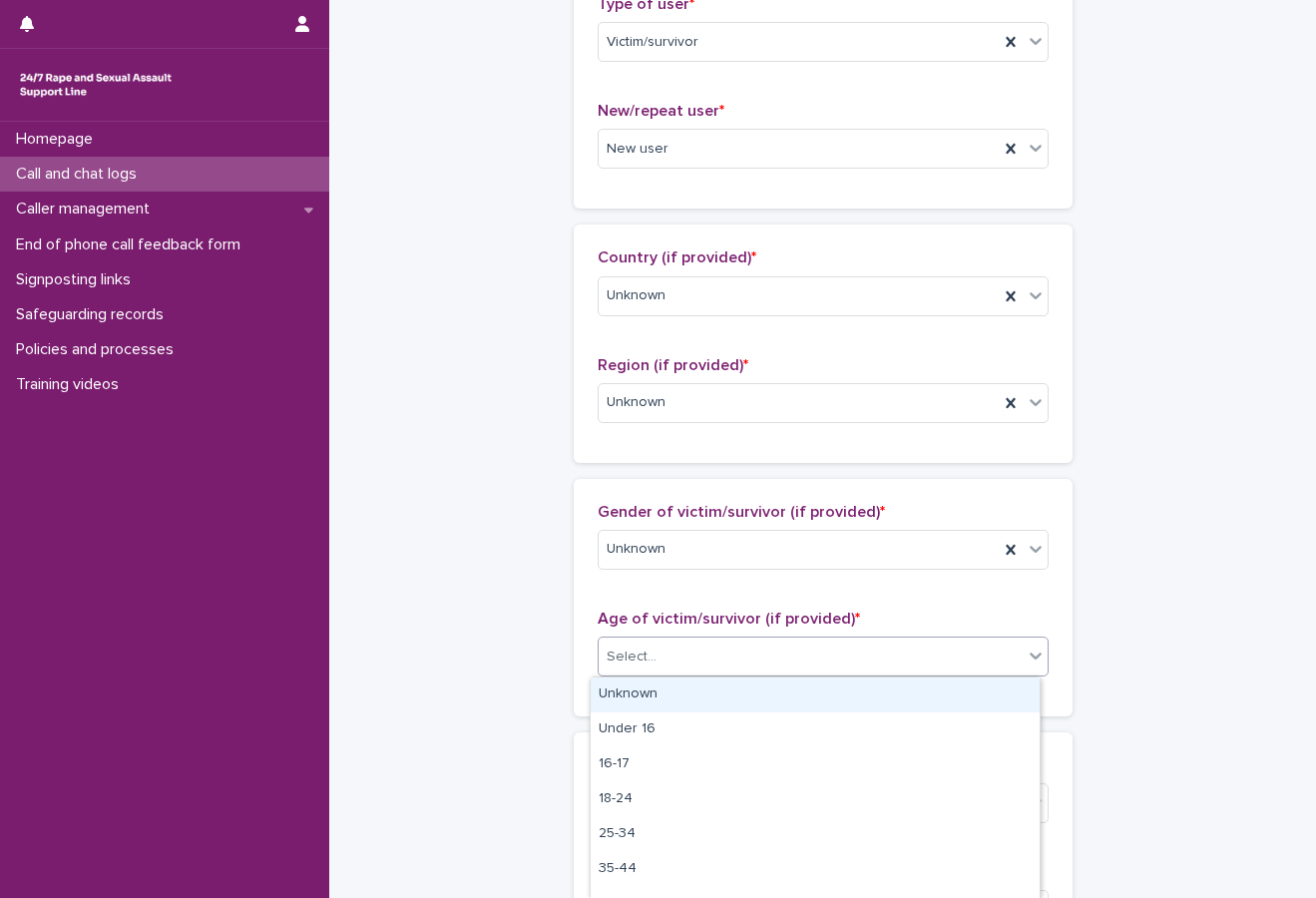 click on "Unknown" at bounding box center [815, 694] 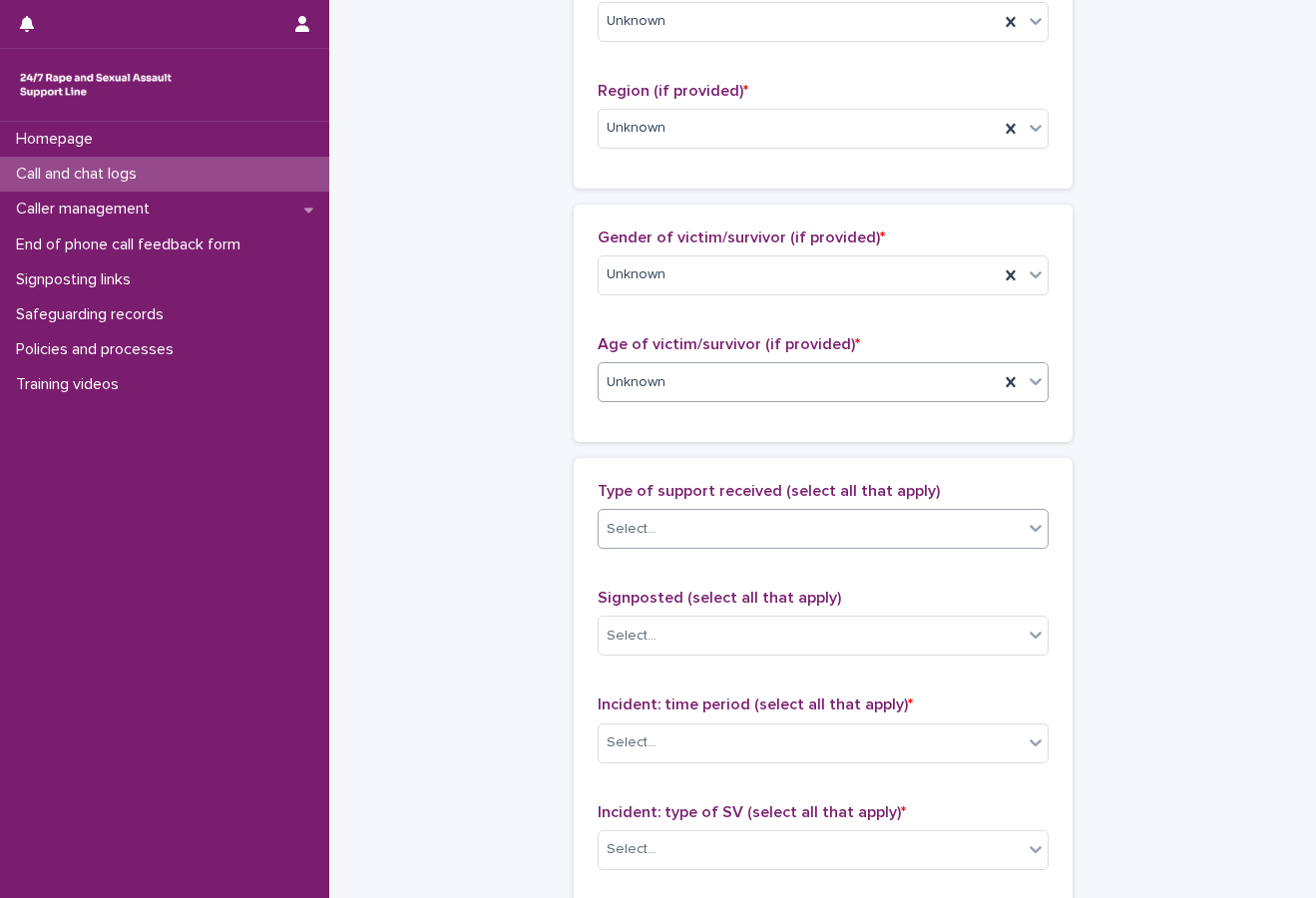 scroll, scrollTop: 798, scrollLeft: 0, axis: vertical 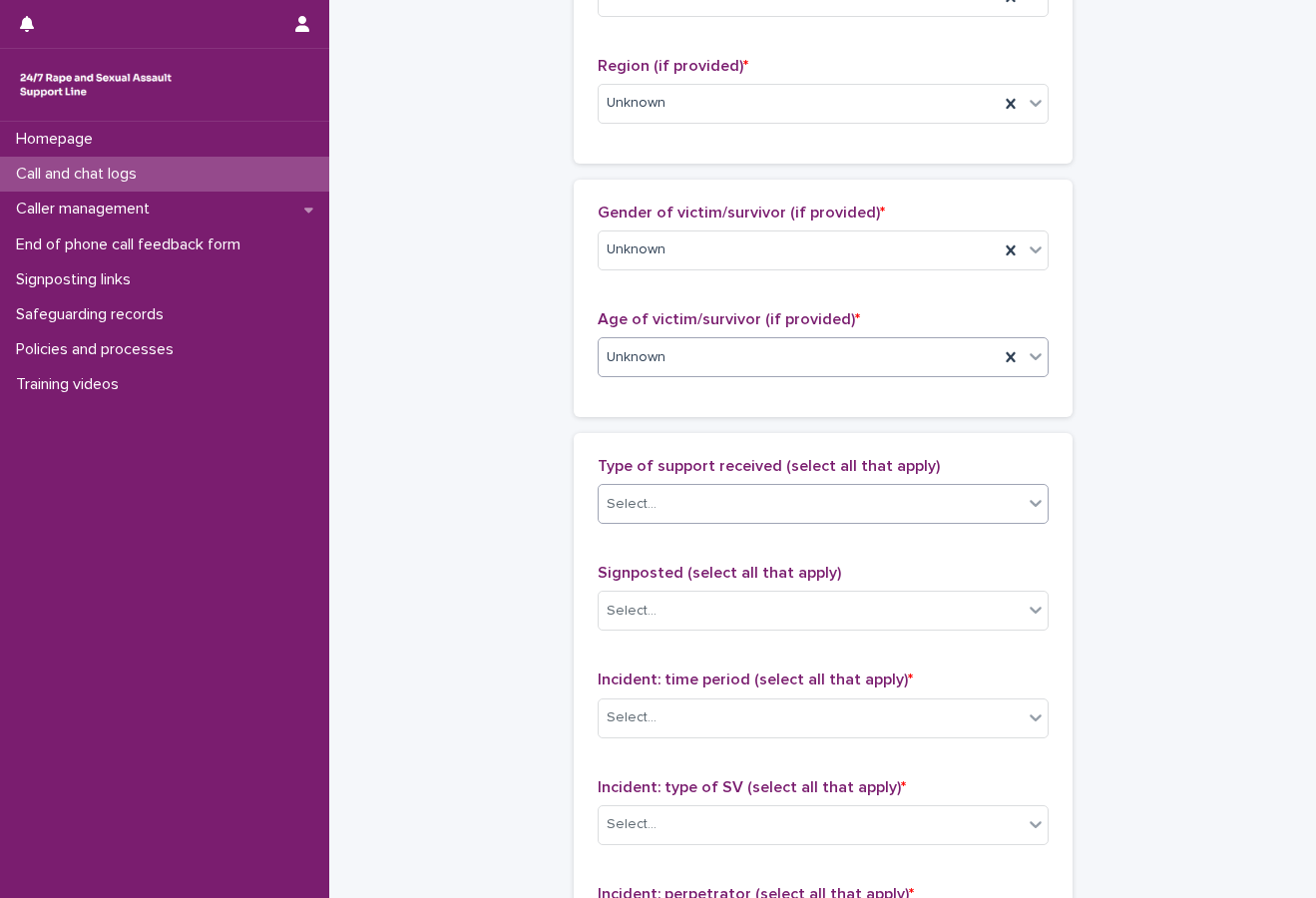 click on "Select..." at bounding box center (810, 504) 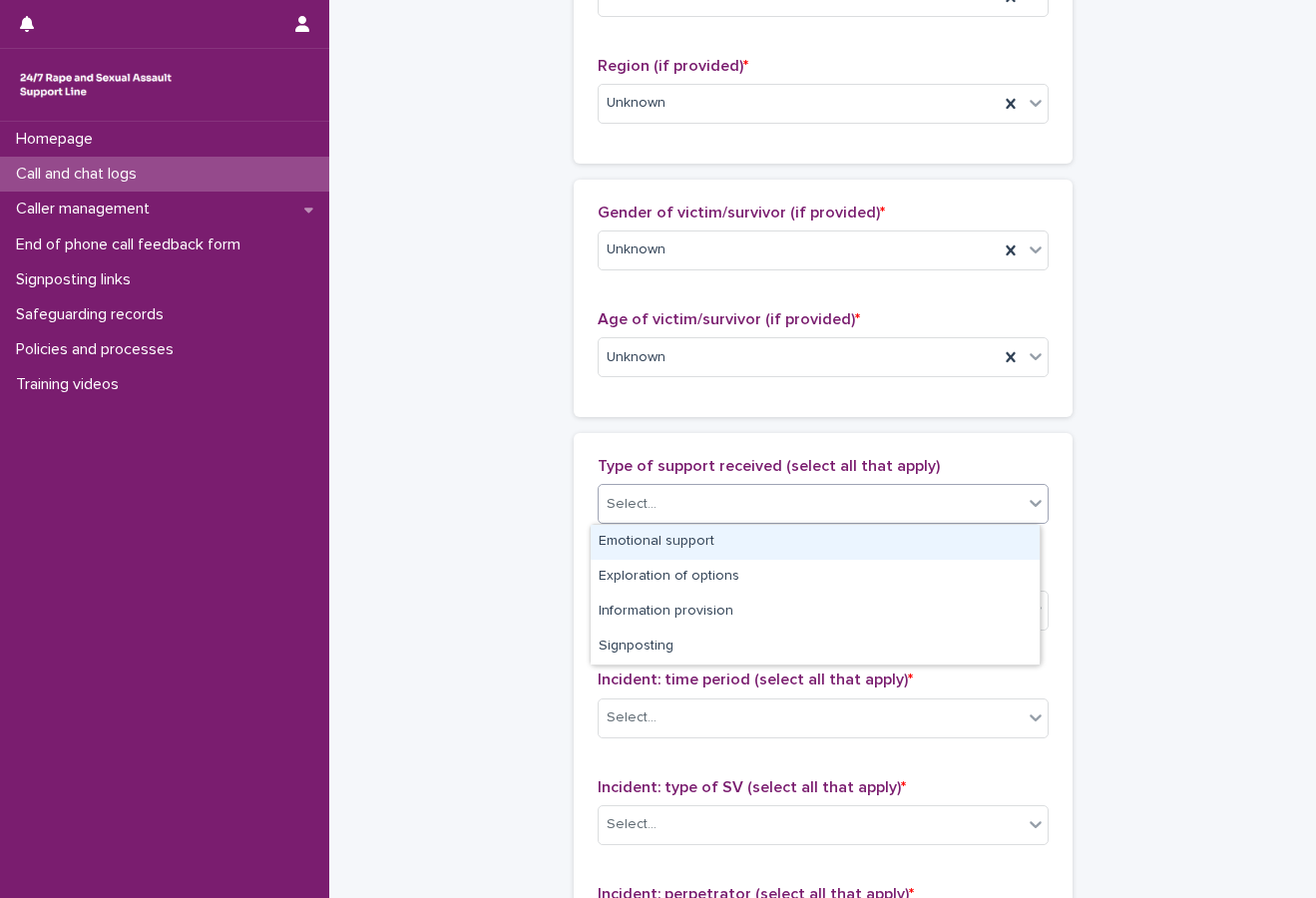 click on "Emotional support" at bounding box center (815, 542) 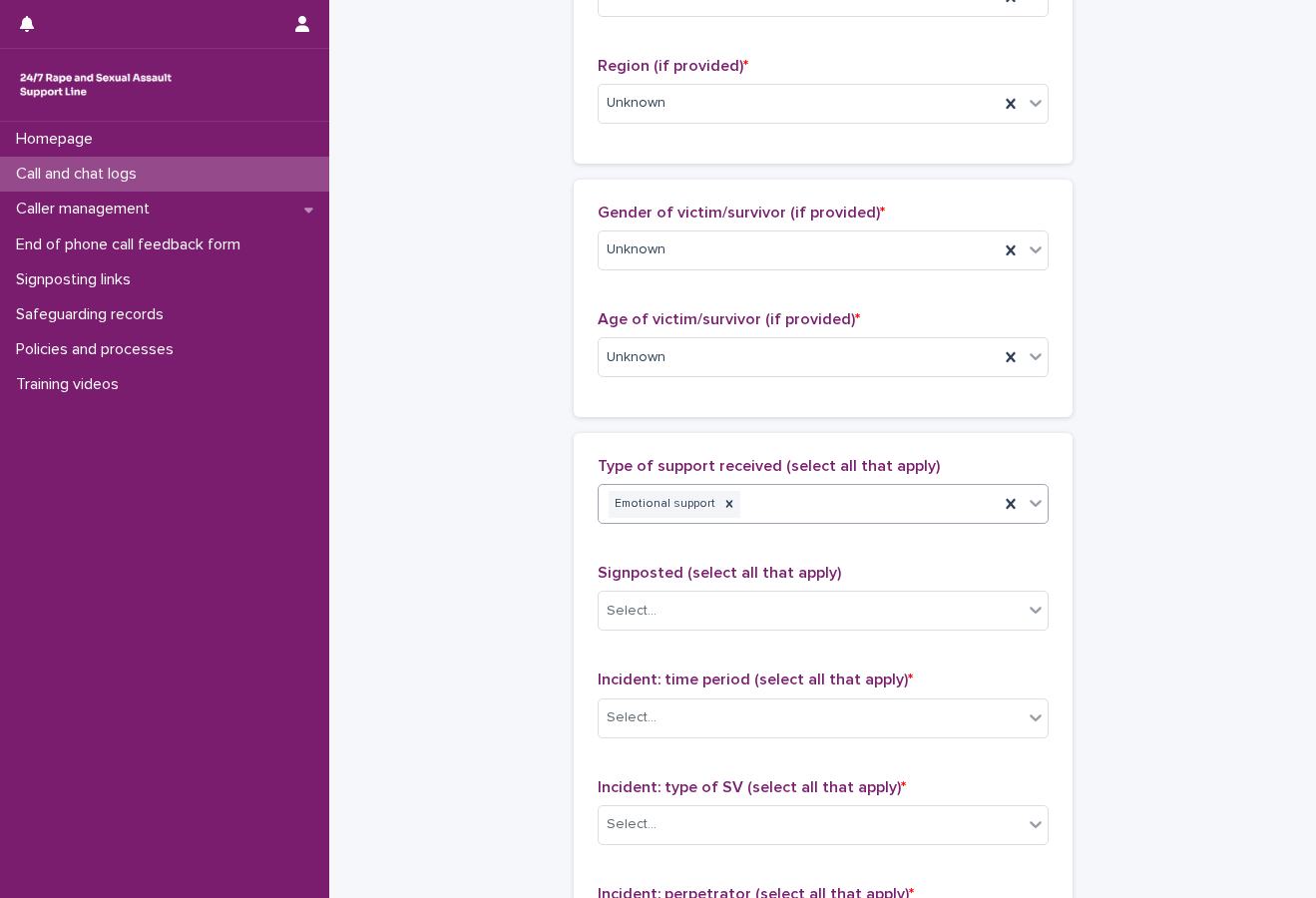 click on "Emotional support" at bounding box center (798, 504) 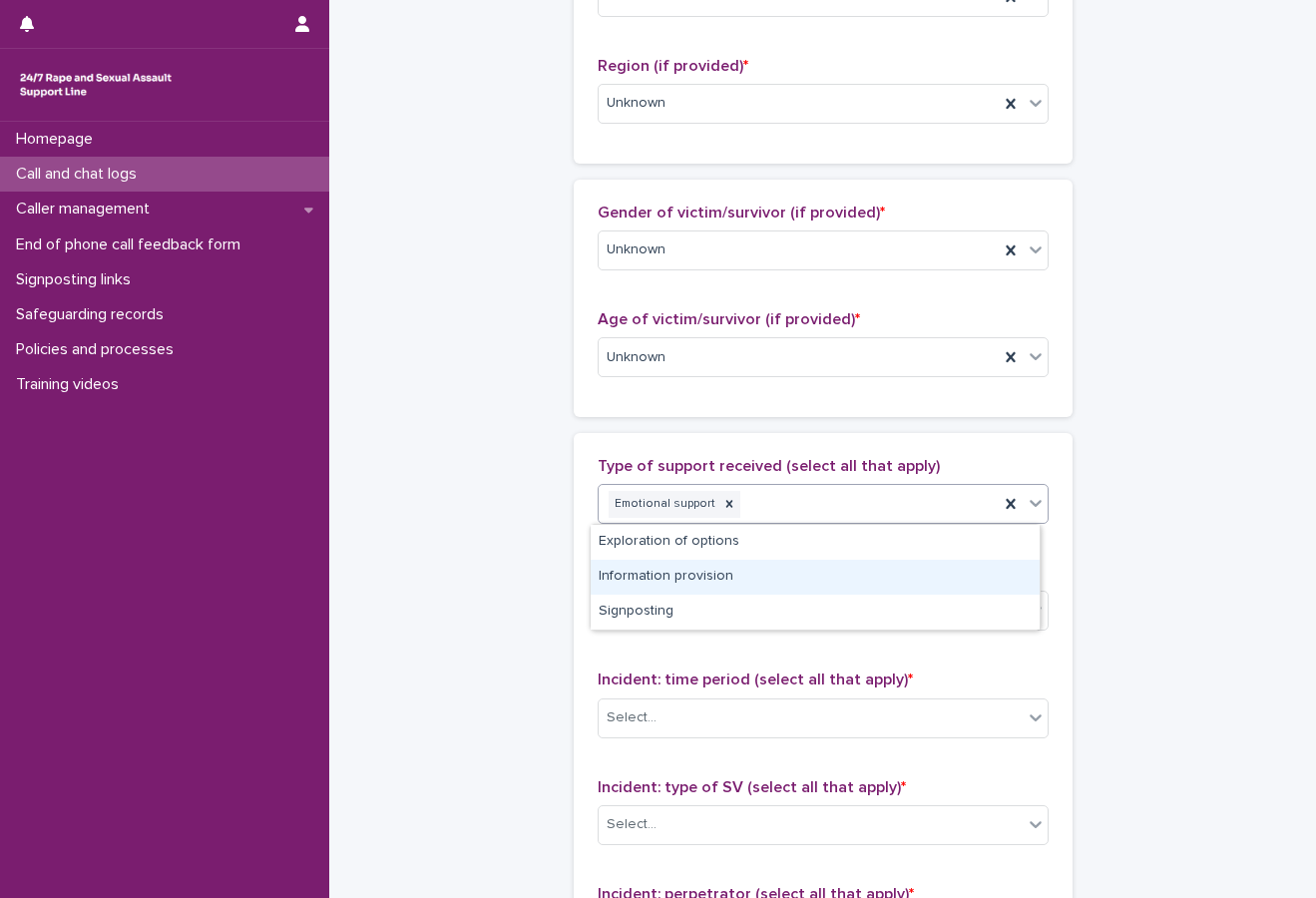 click on "Information provision" at bounding box center [815, 577] 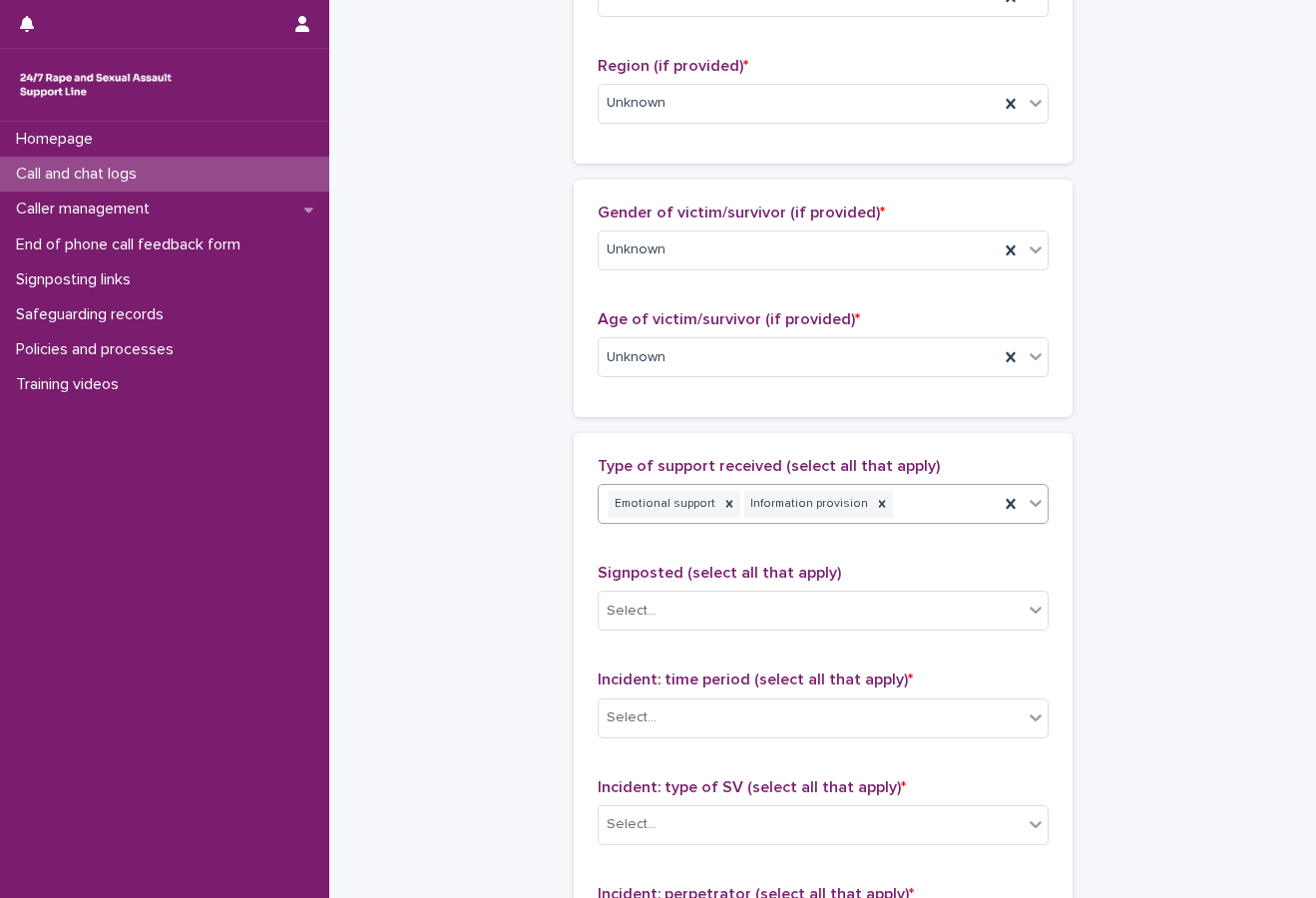 click on "Emotional support Information provision" at bounding box center [798, 504] 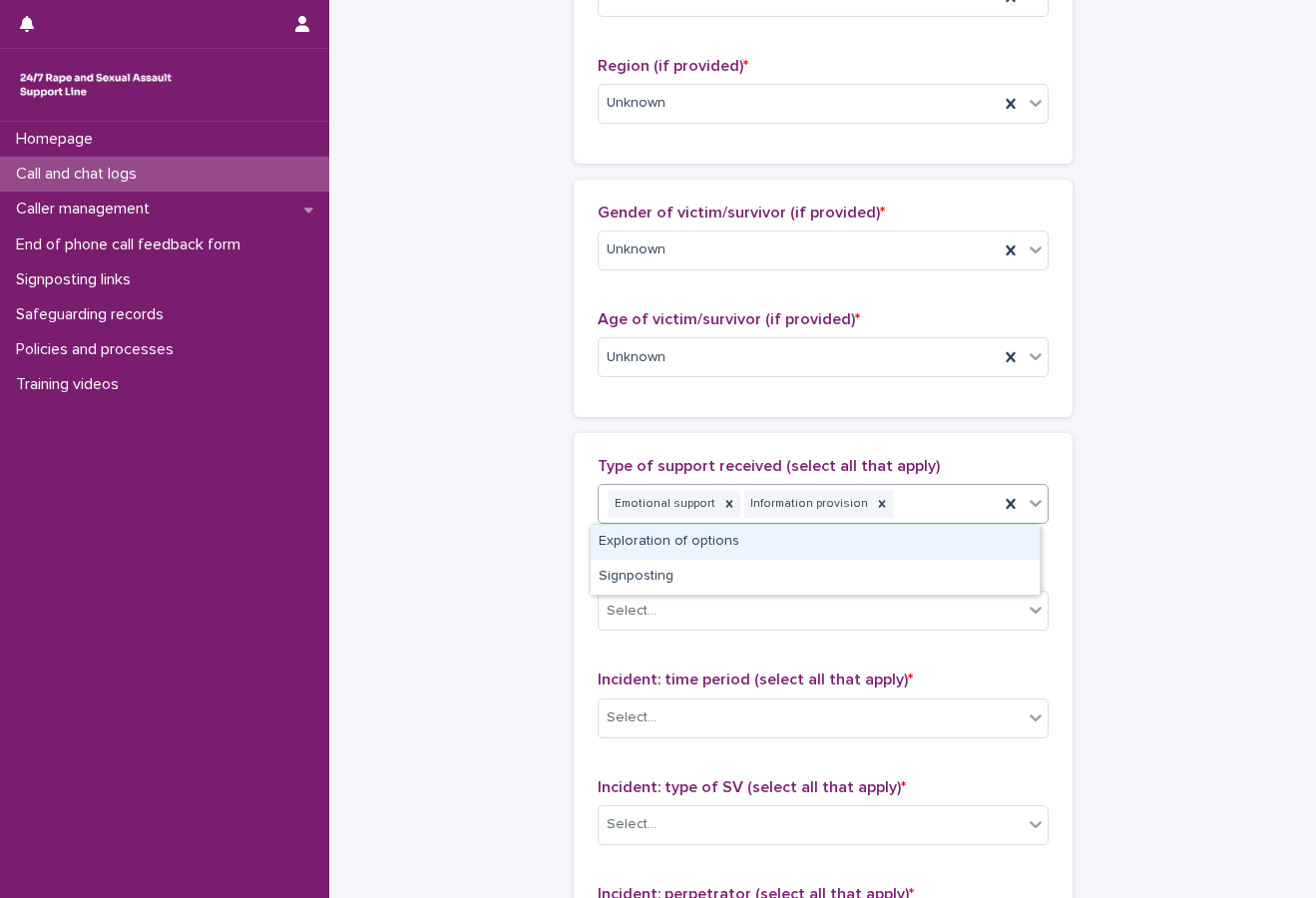 click on "**********" at bounding box center (822, 283) 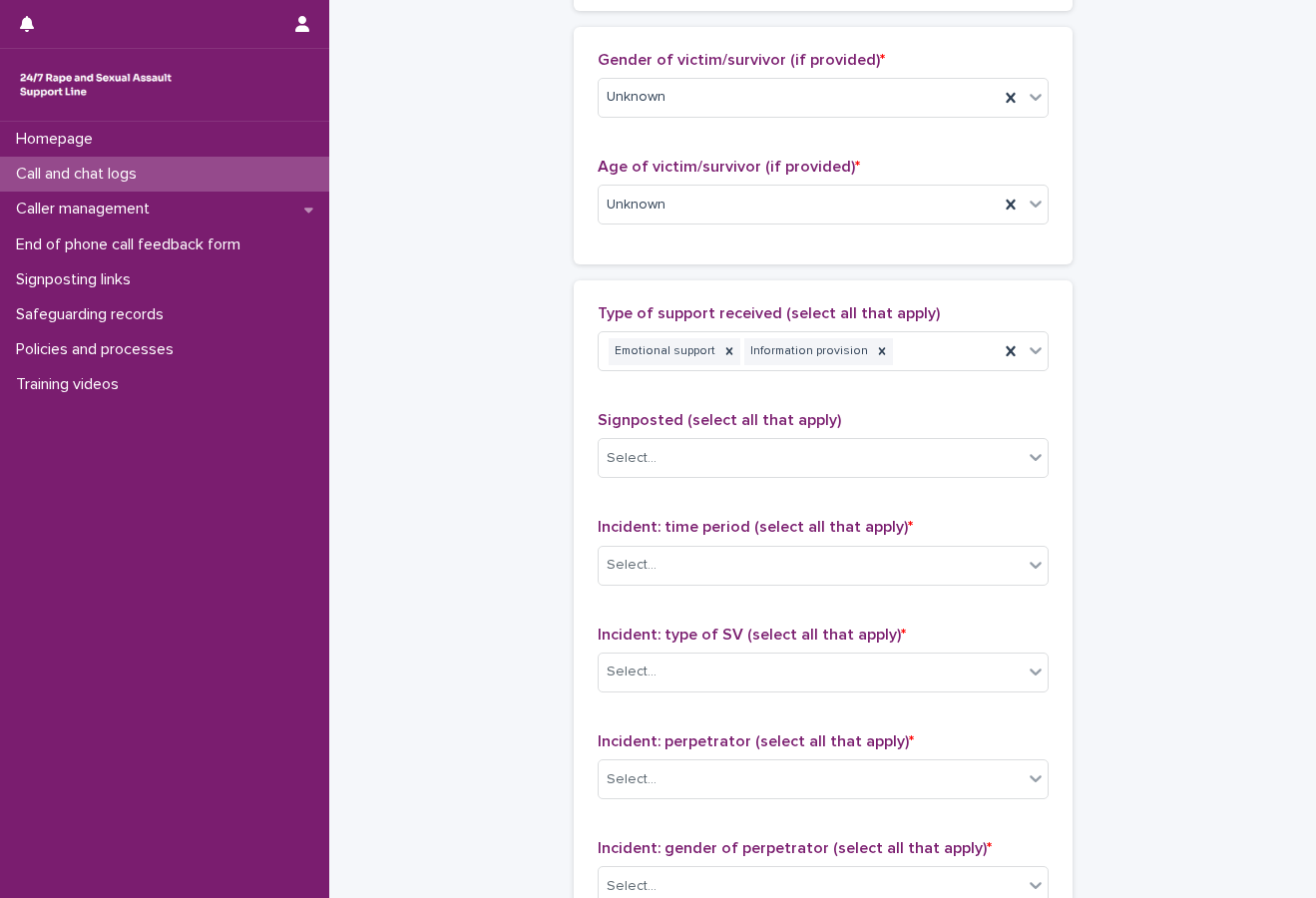 scroll, scrollTop: 998, scrollLeft: 0, axis: vertical 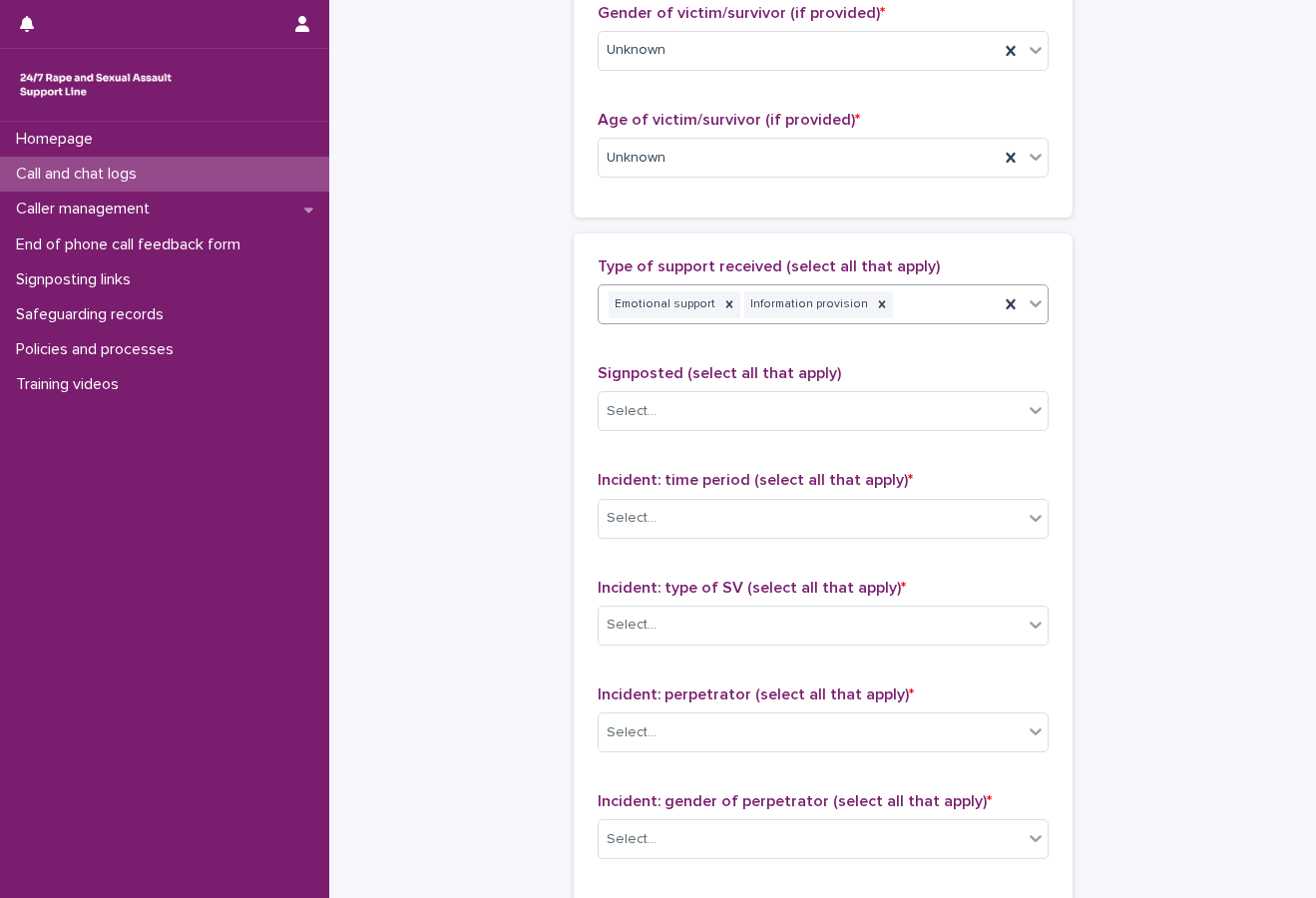 click on "Emotional support Information provision" at bounding box center (798, 304) 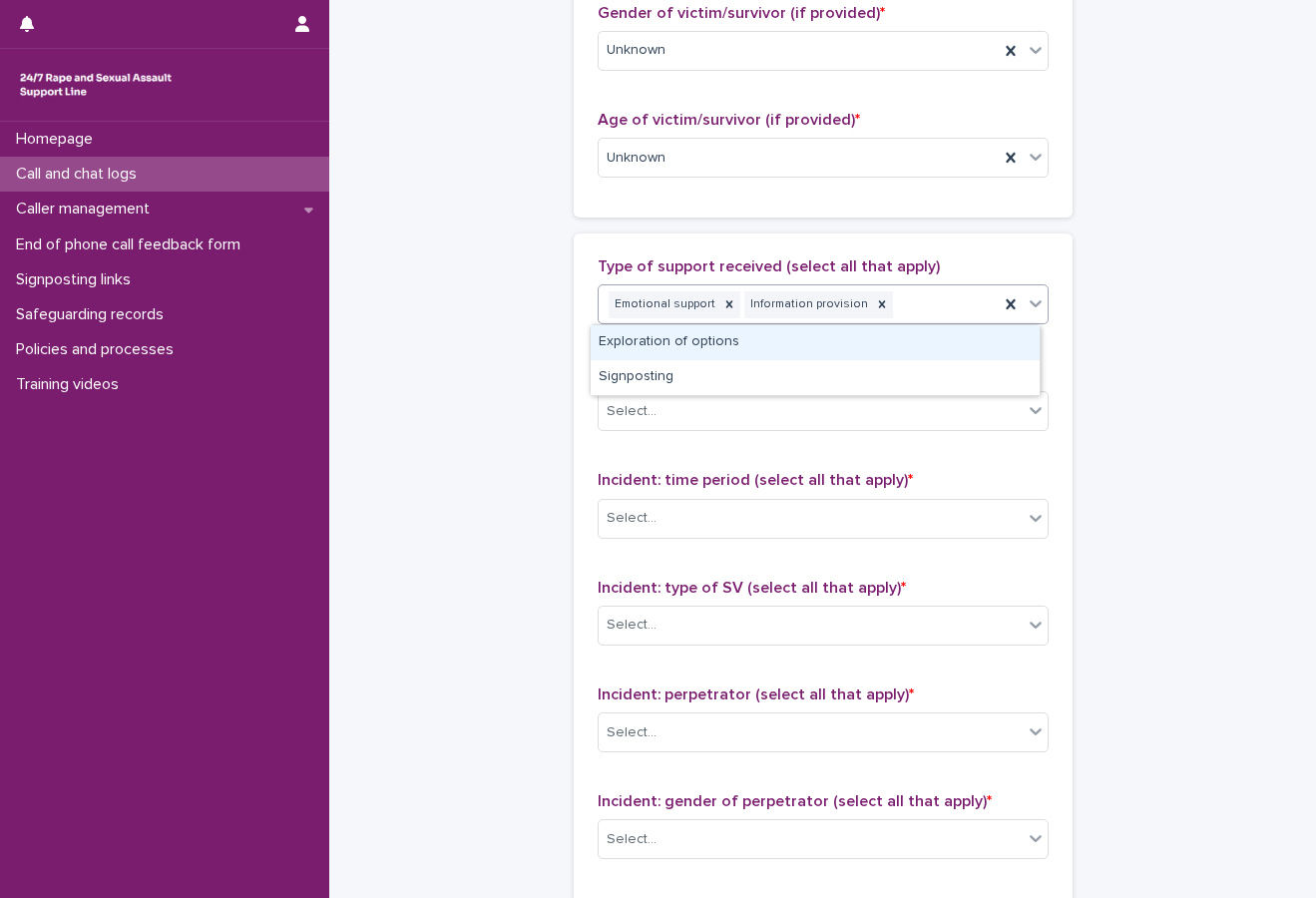 click on "Exploration of options" at bounding box center [815, 342] 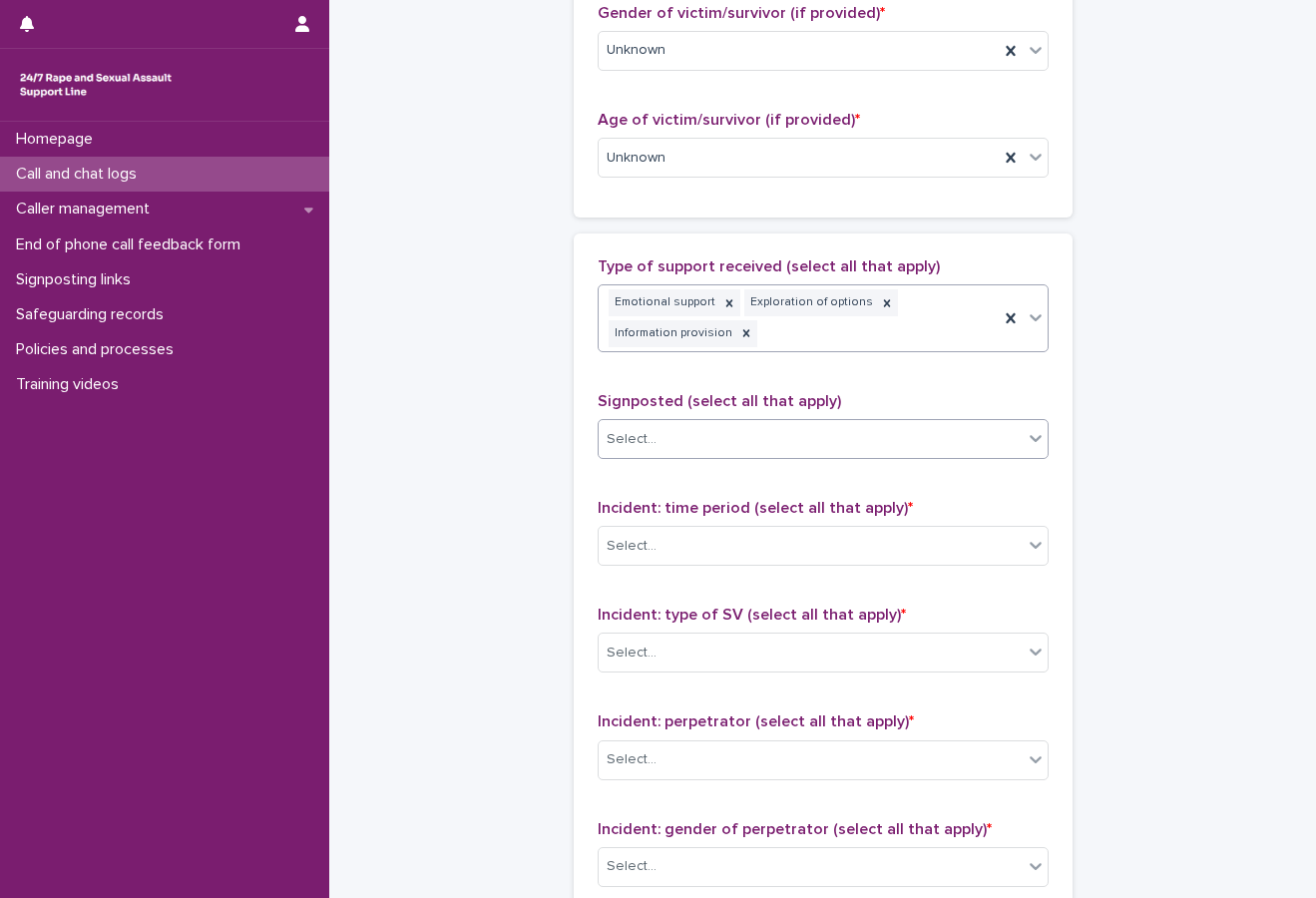 scroll, scrollTop: 1012, scrollLeft: 0, axis: vertical 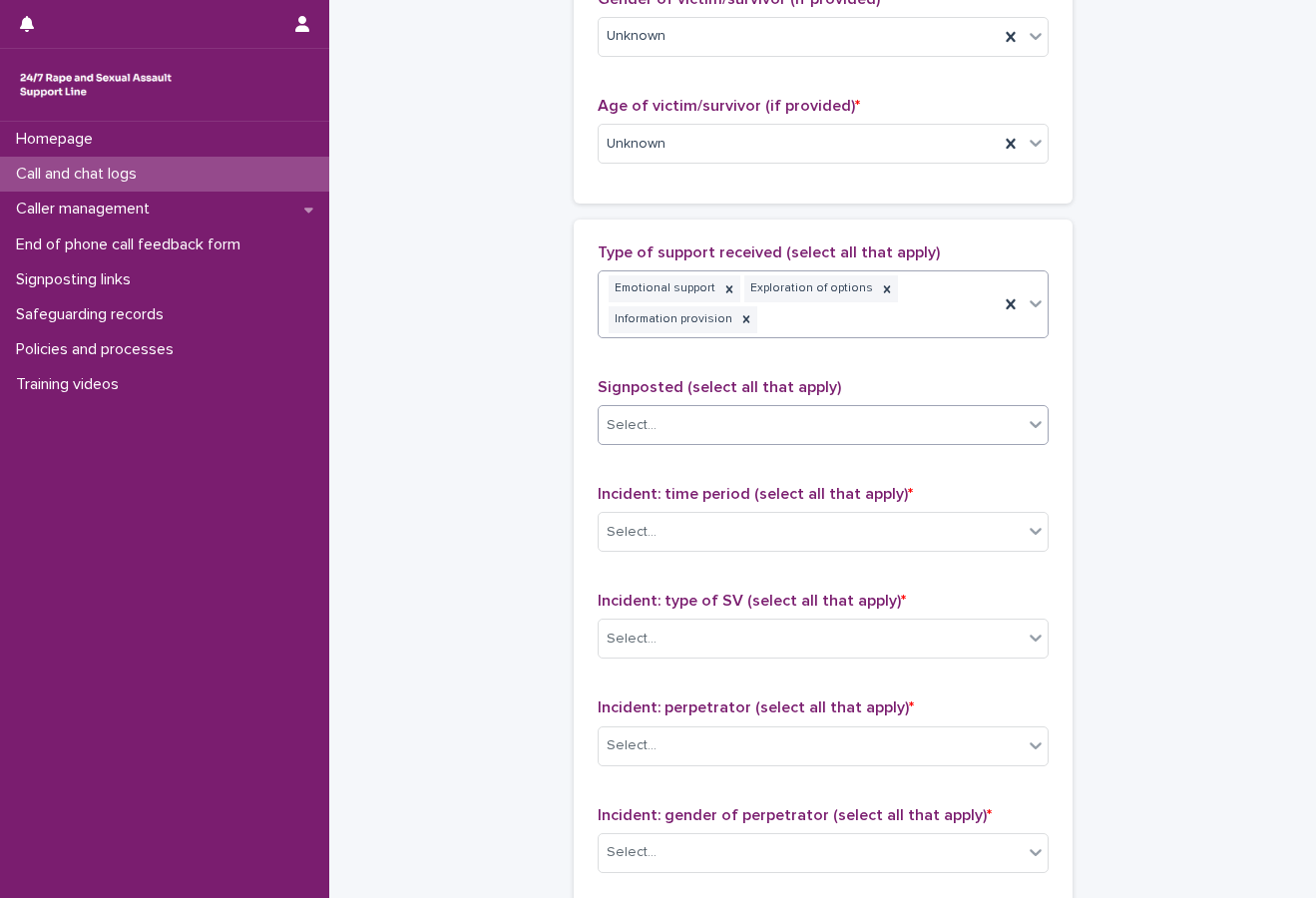 click on "Select..." at bounding box center [810, 425] 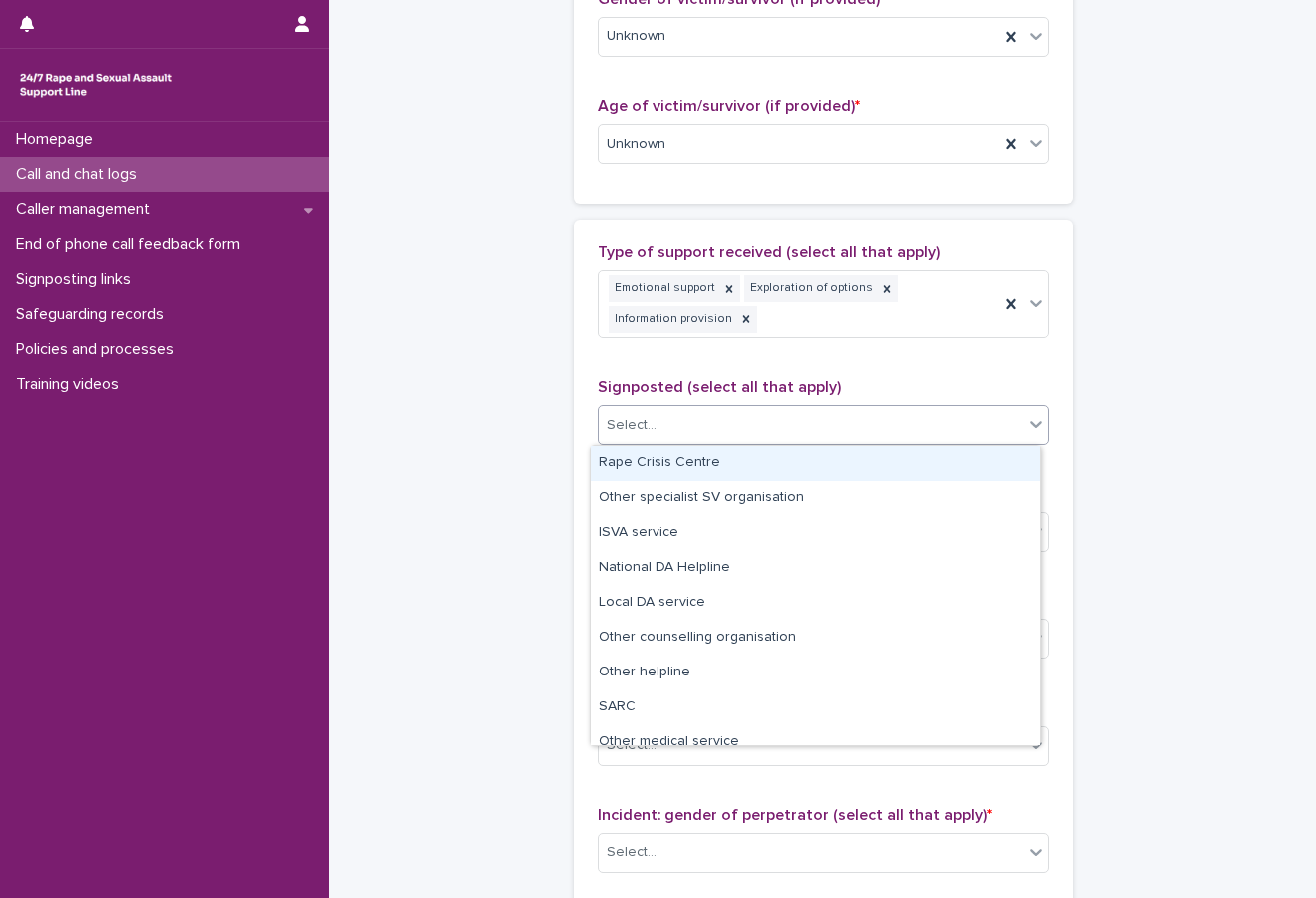 click on "**********" at bounding box center [822, 84] 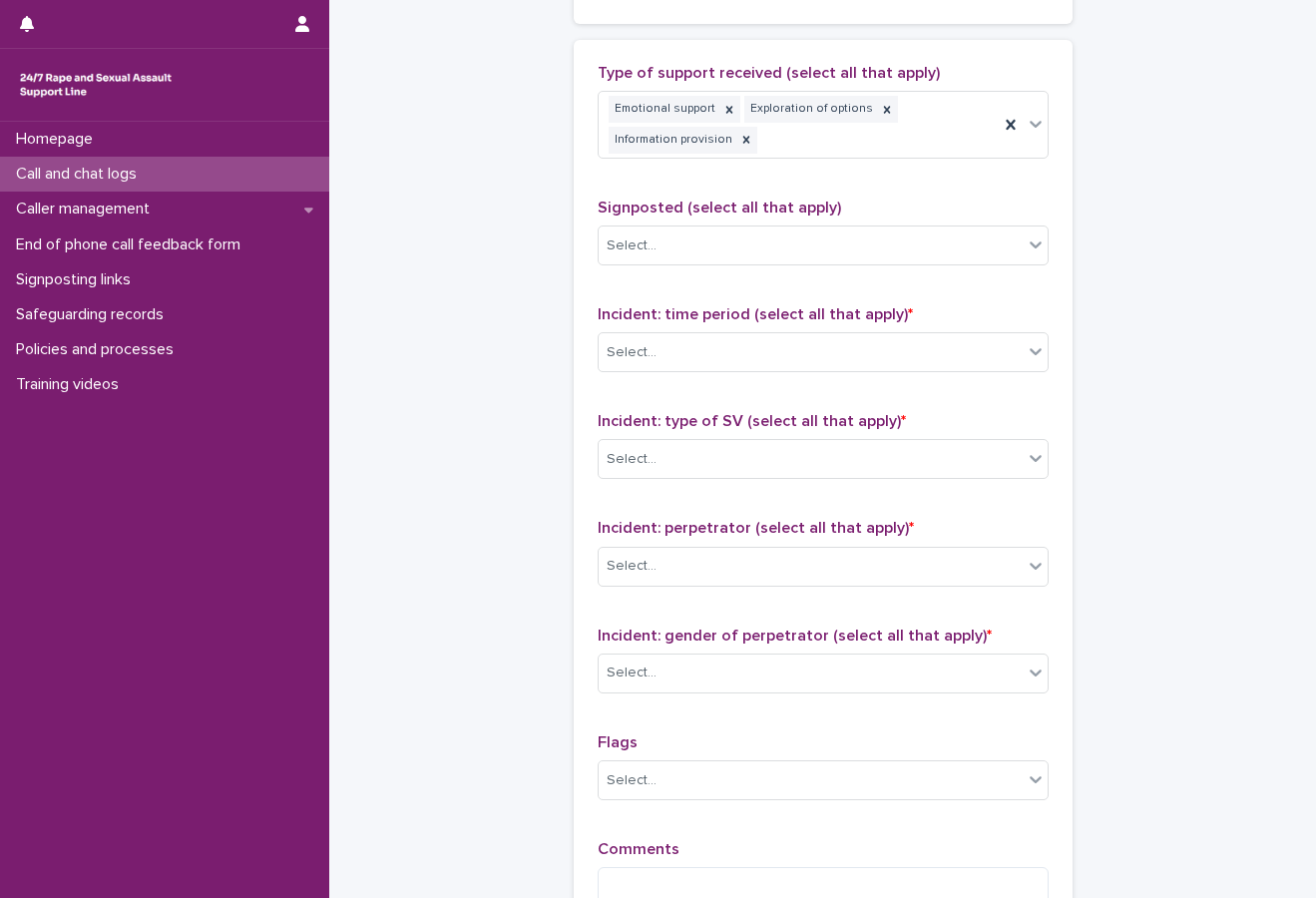 scroll, scrollTop: 1211, scrollLeft: 0, axis: vertical 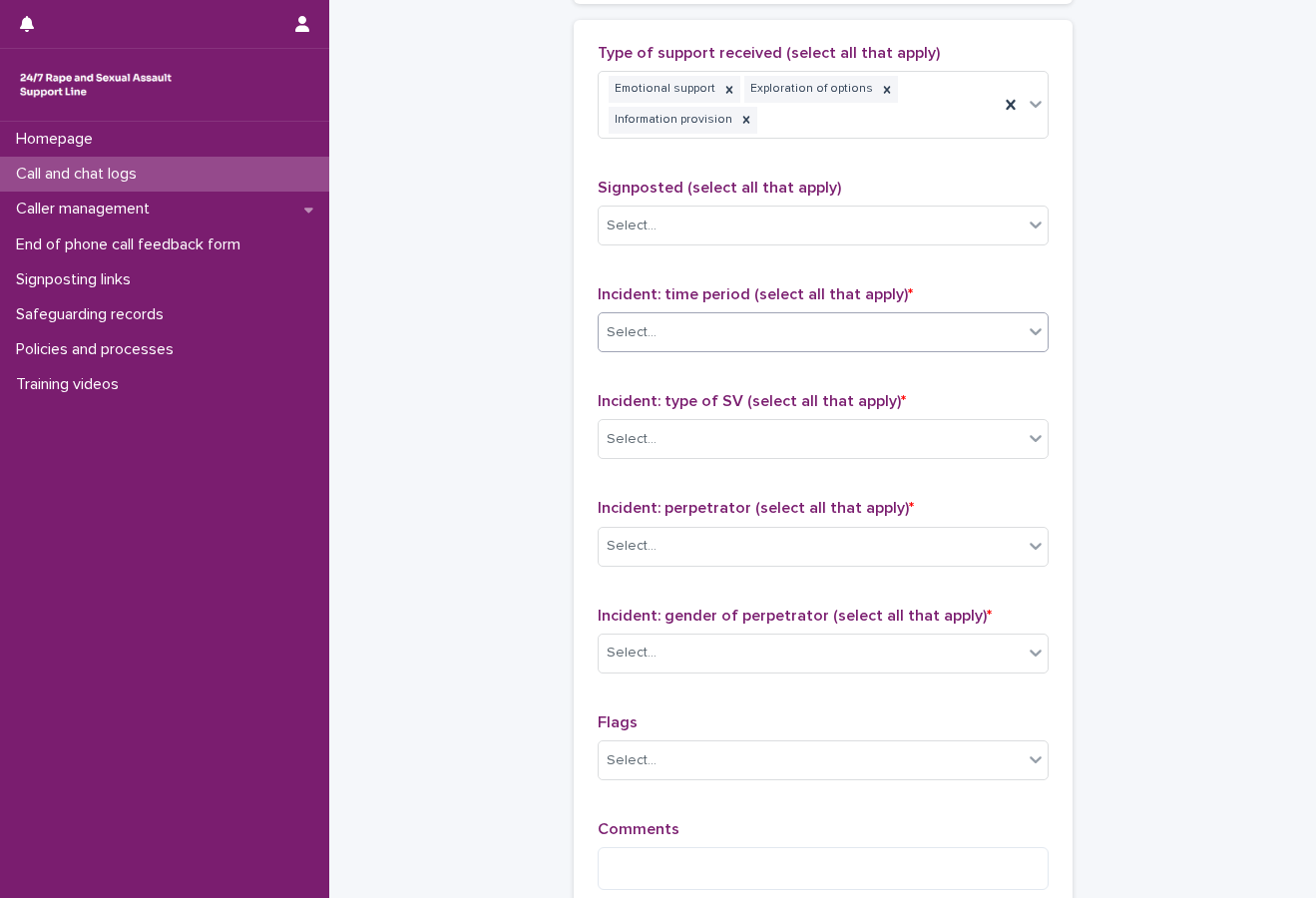 click on "Select..." at bounding box center (810, 332) 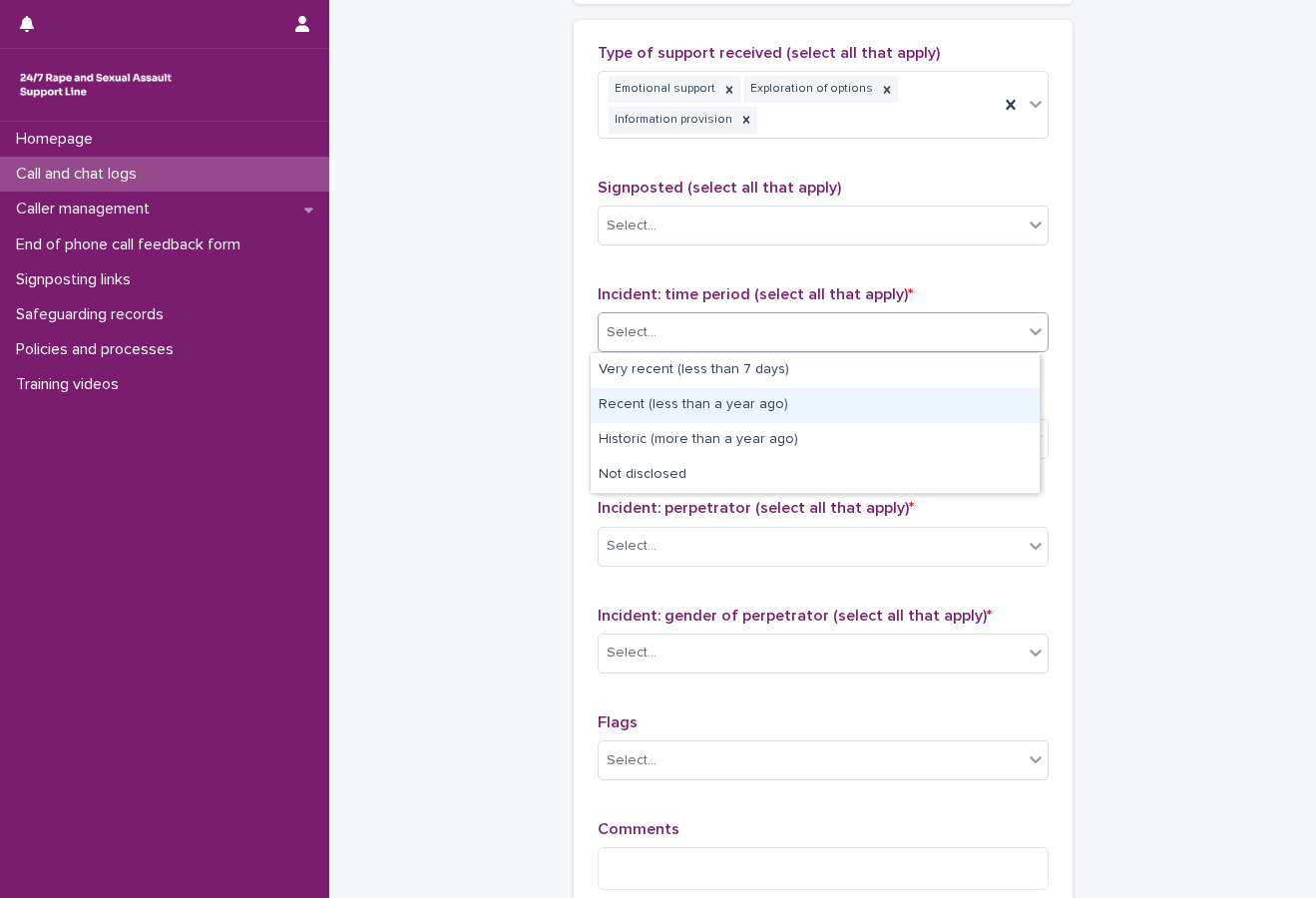 click on "Recent (less than a year ago)" at bounding box center (815, 405) 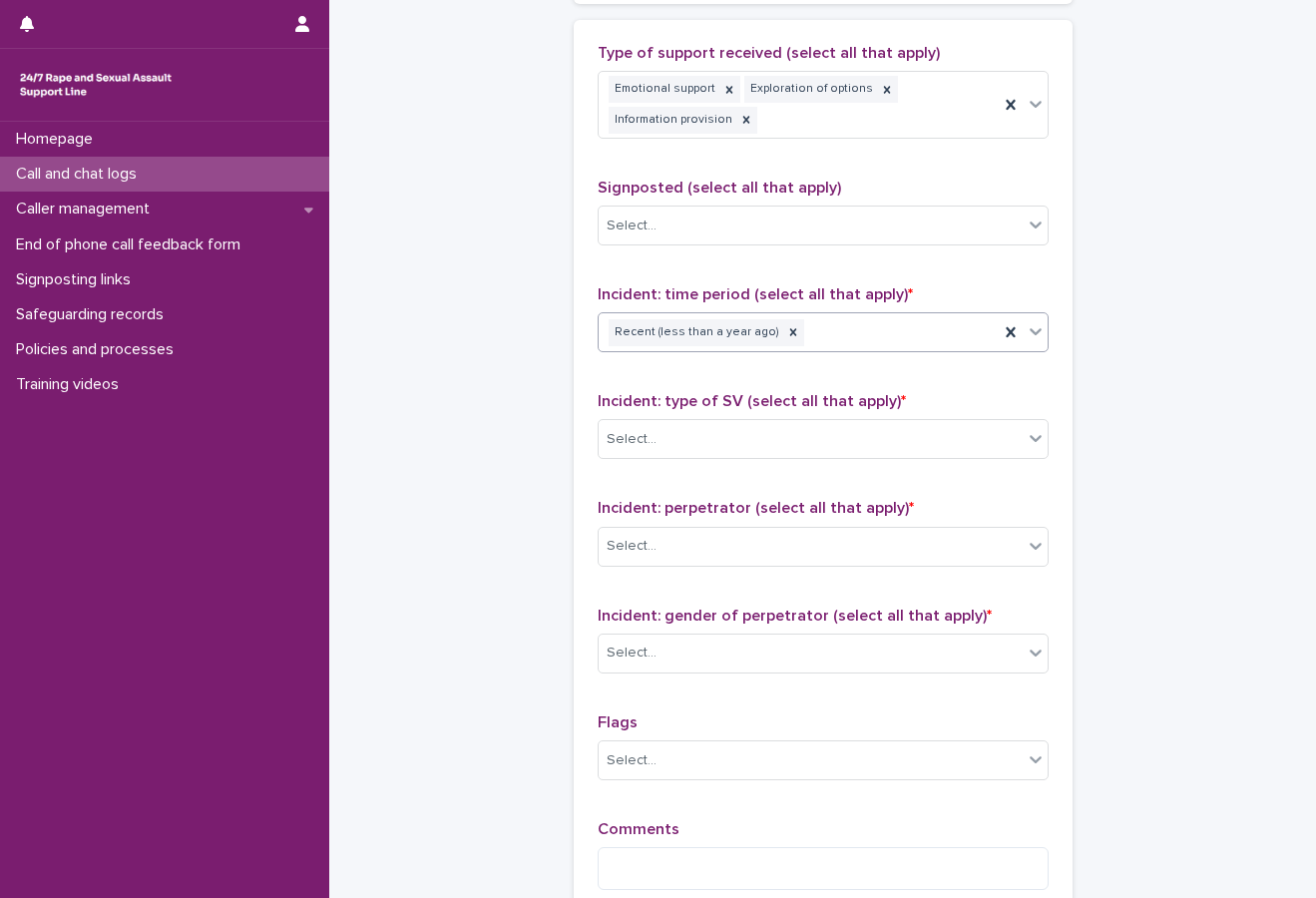 click on "Recent (less than a year ago)" at bounding box center [798, 332] 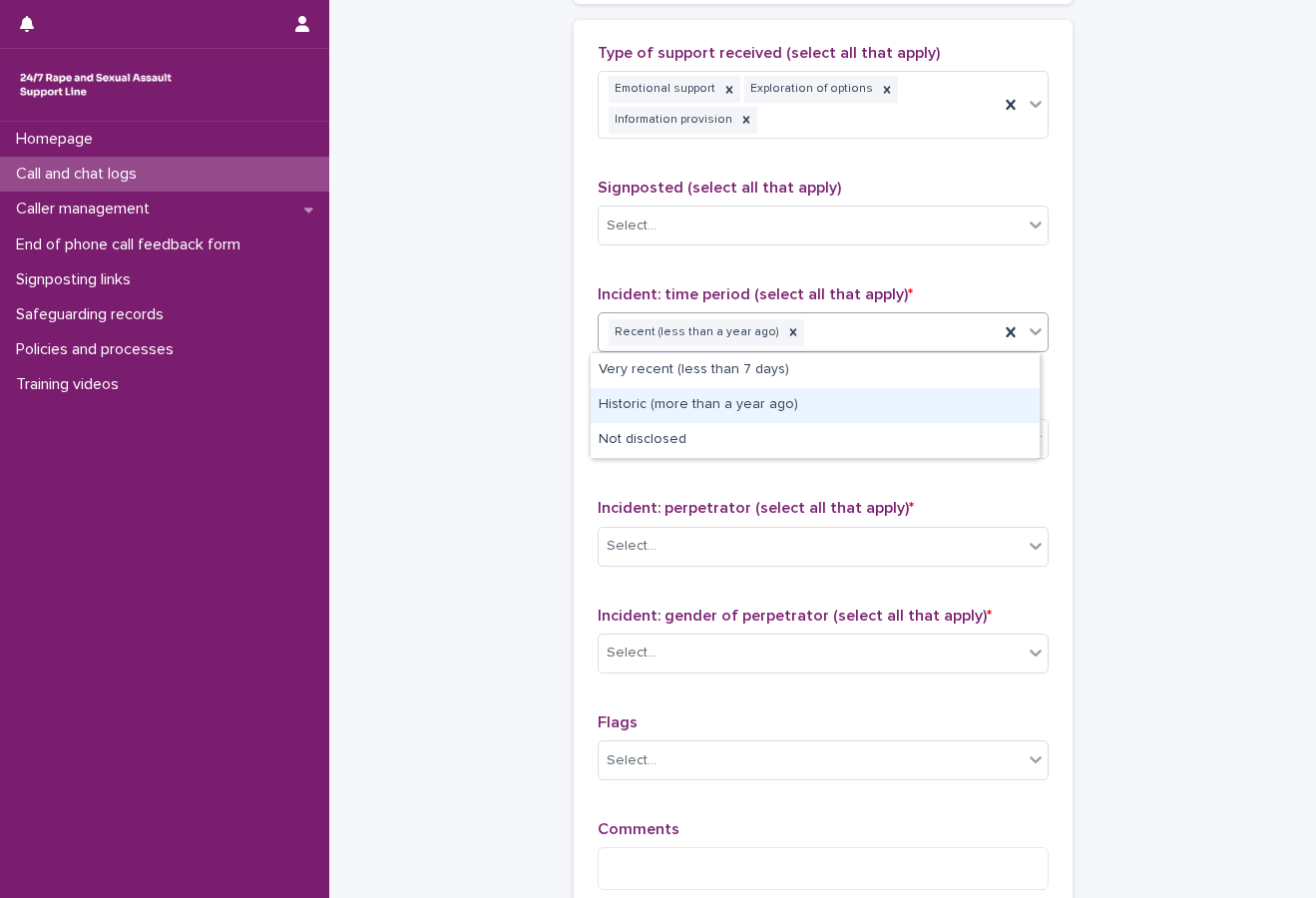 click on "Historic (more than a year ago)" at bounding box center (815, 405) 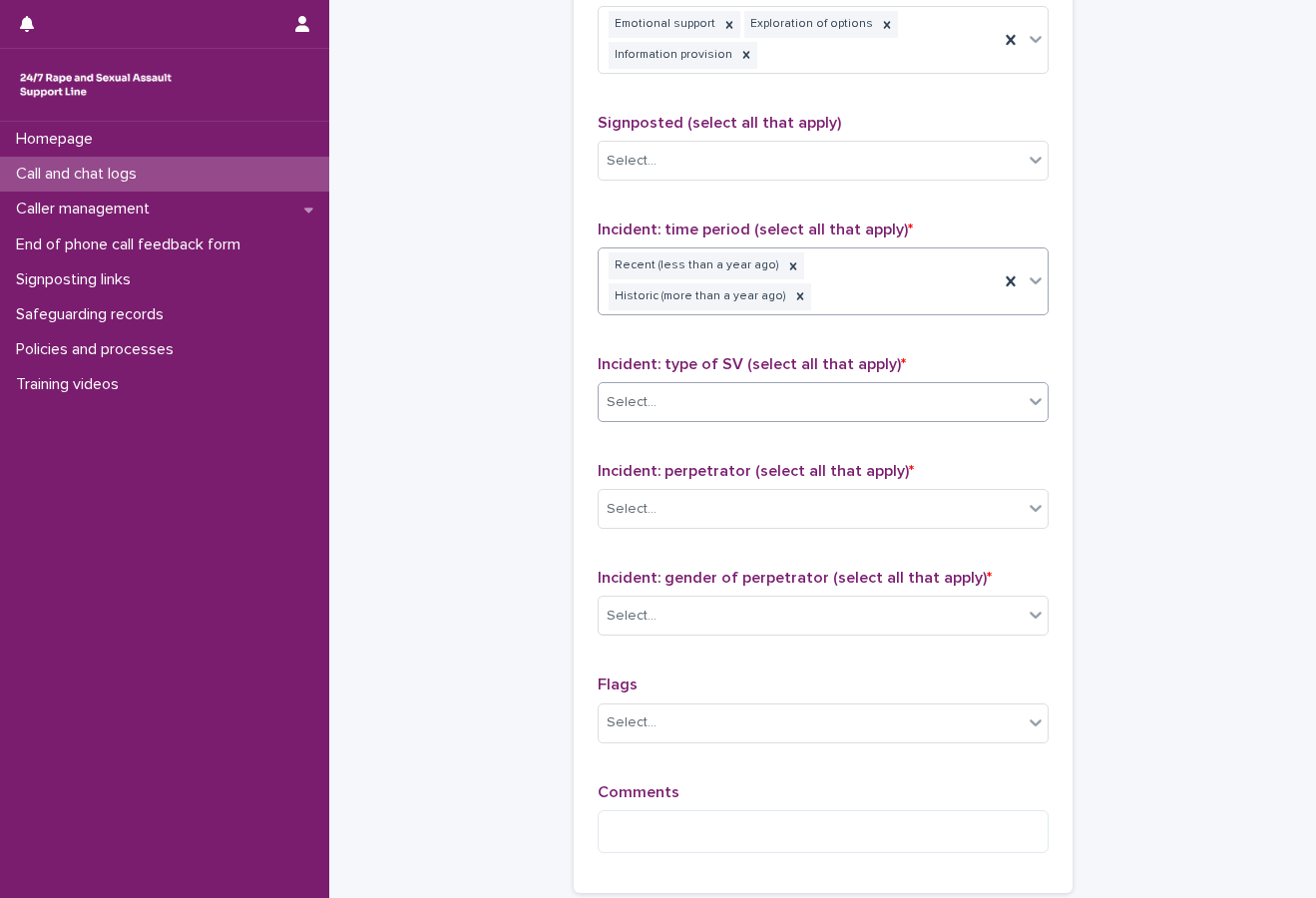 scroll, scrollTop: 1311, scrollLeft: 0, axis: vertical 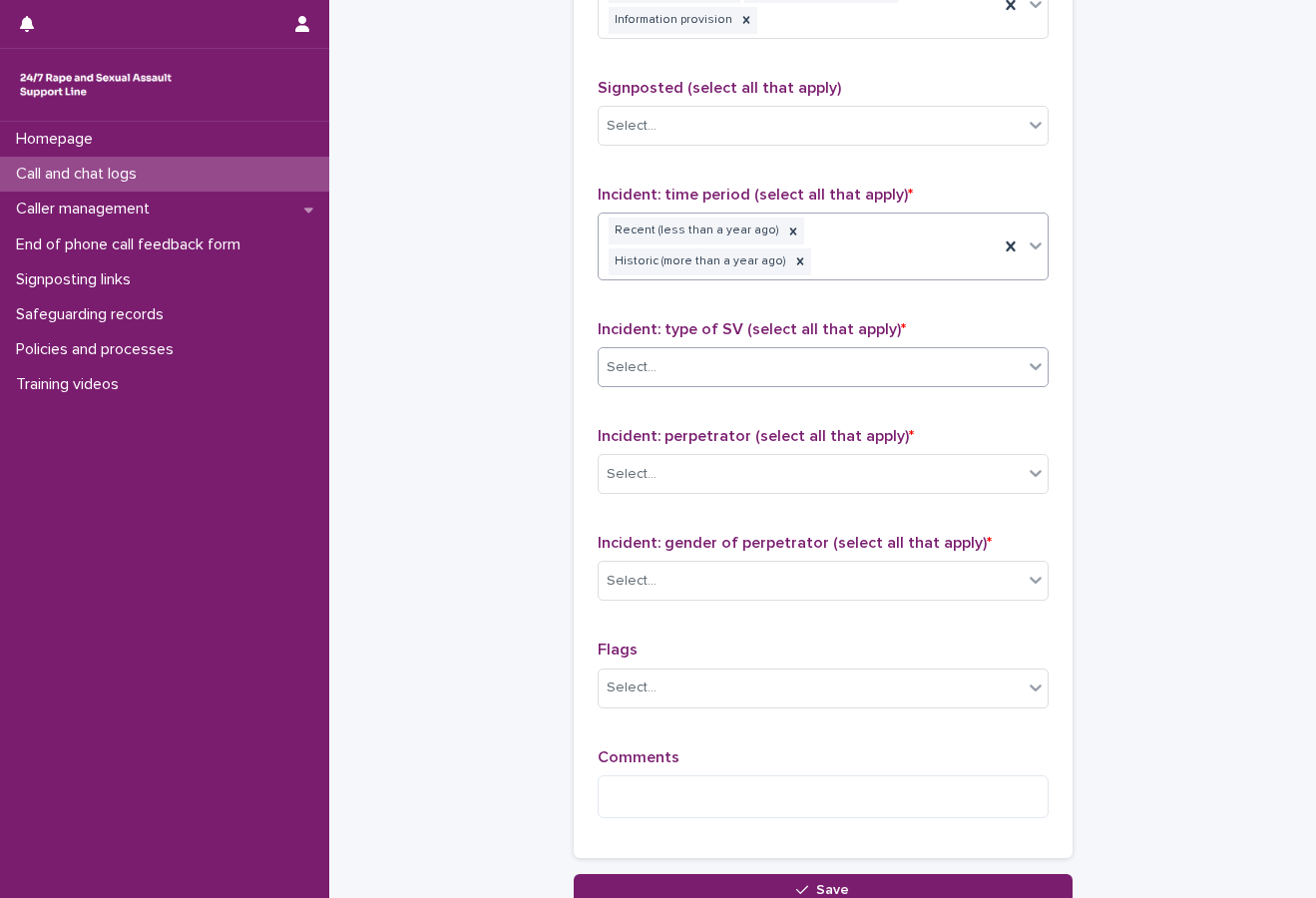 click on "Select..." at bounding box center (810, 367) 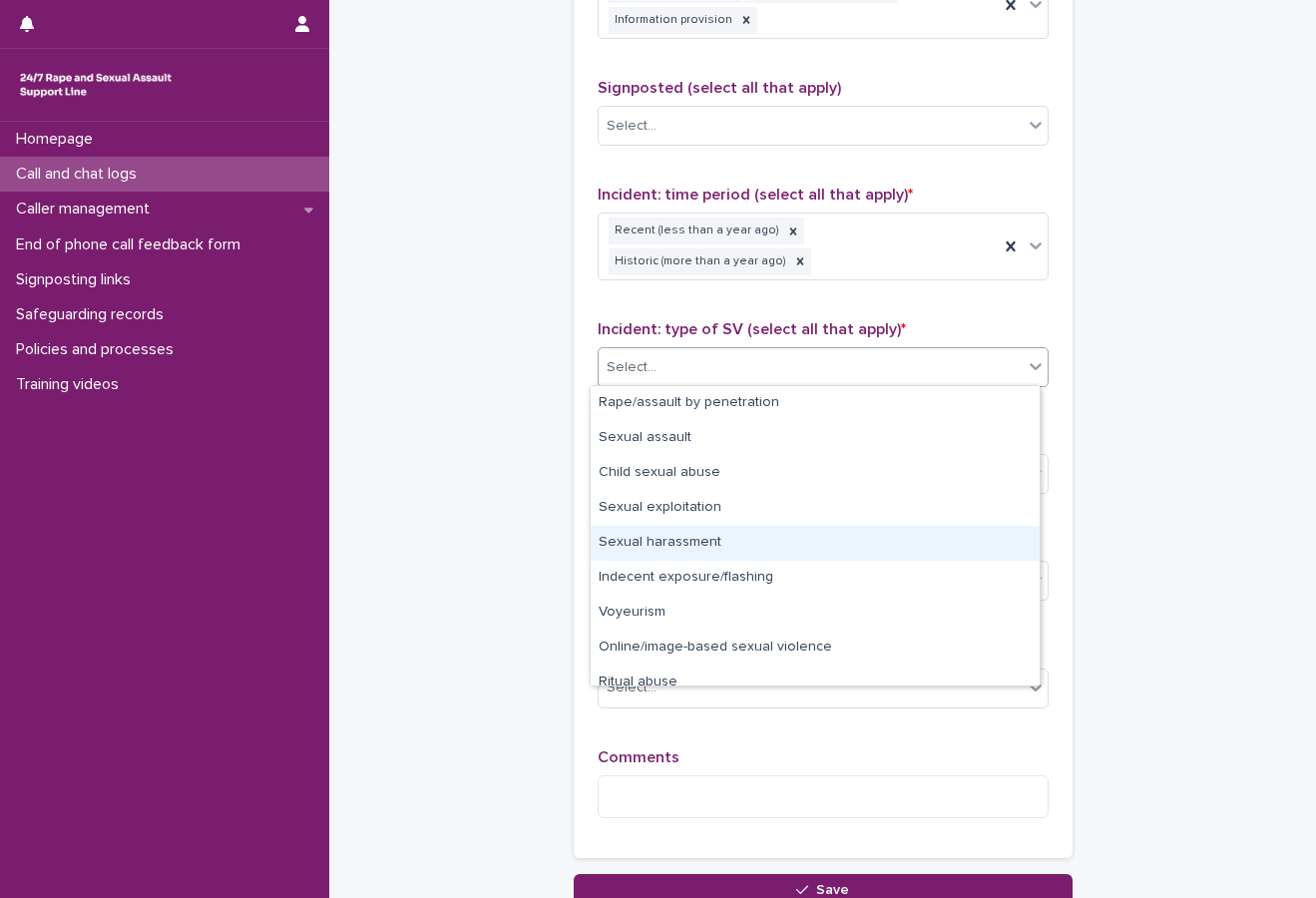 click on "Sexual harassment" at bounding box center (815, 543) 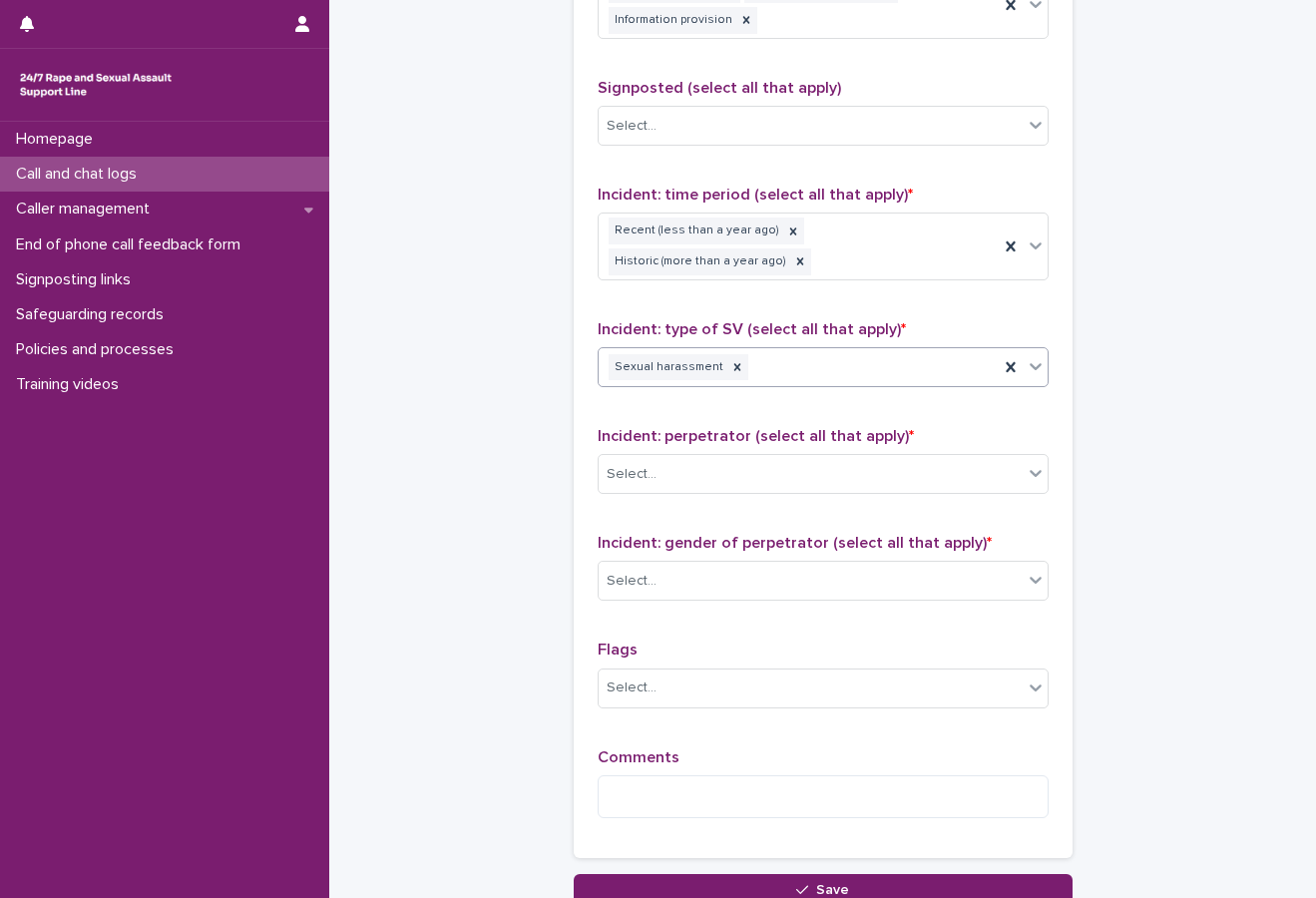 click on "Sexual harassment" at bounding box center (798, 367) 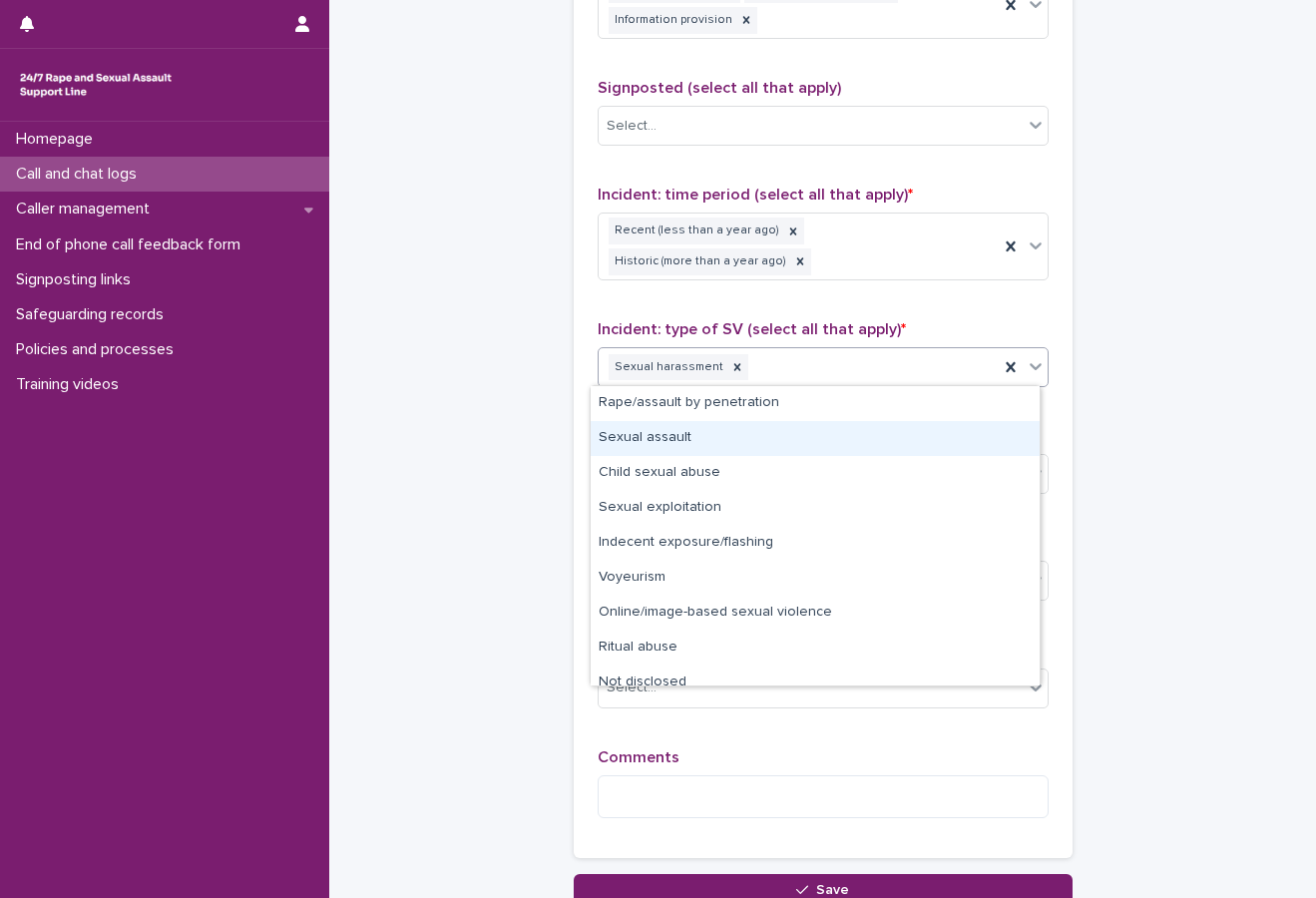 drag, startPoint x: 739, startPoint y: 440, endPoint x: 491, endPoint y: 414, distance: 249.35918 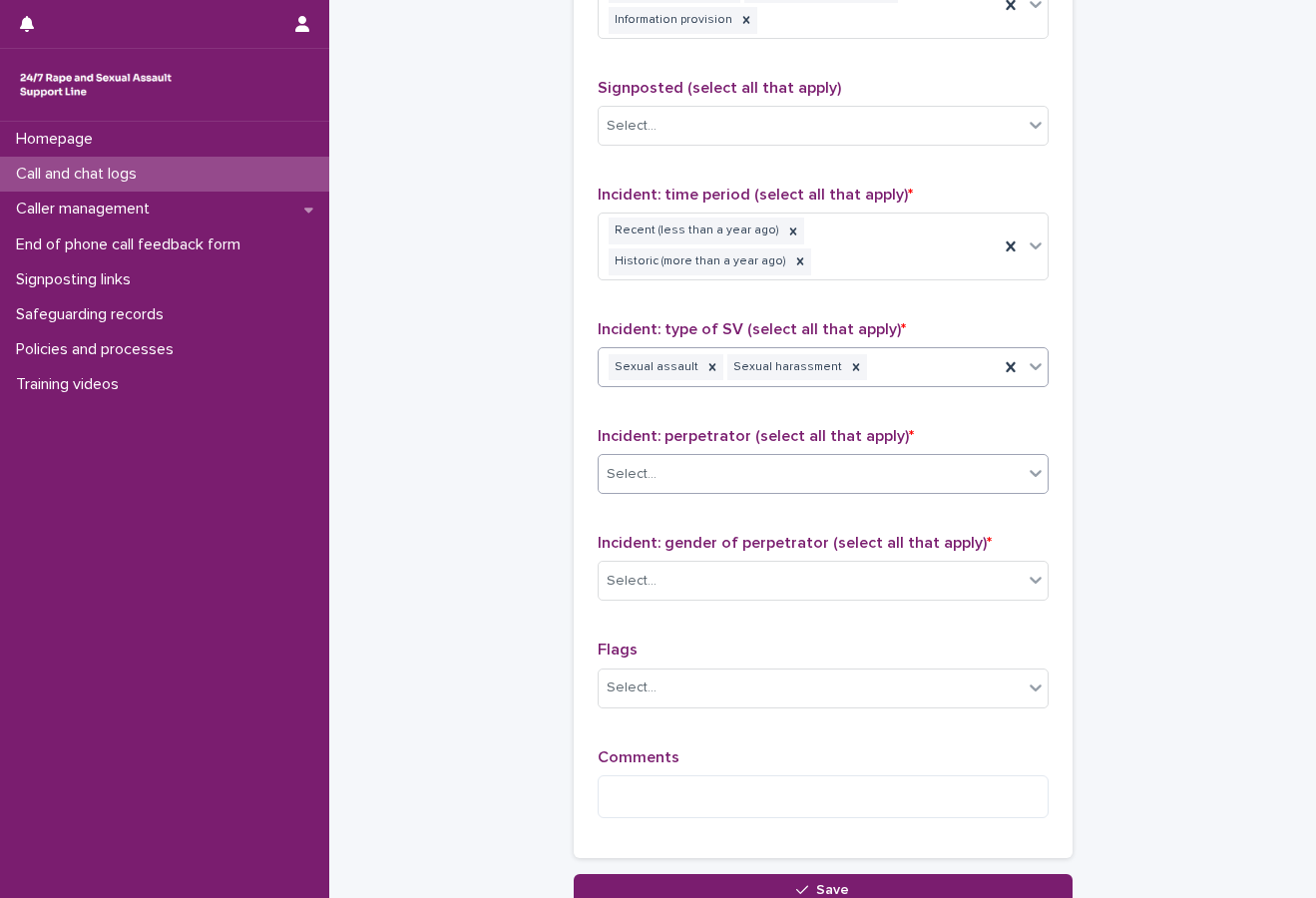 click on "Select..." at bounding box center (810, 474) 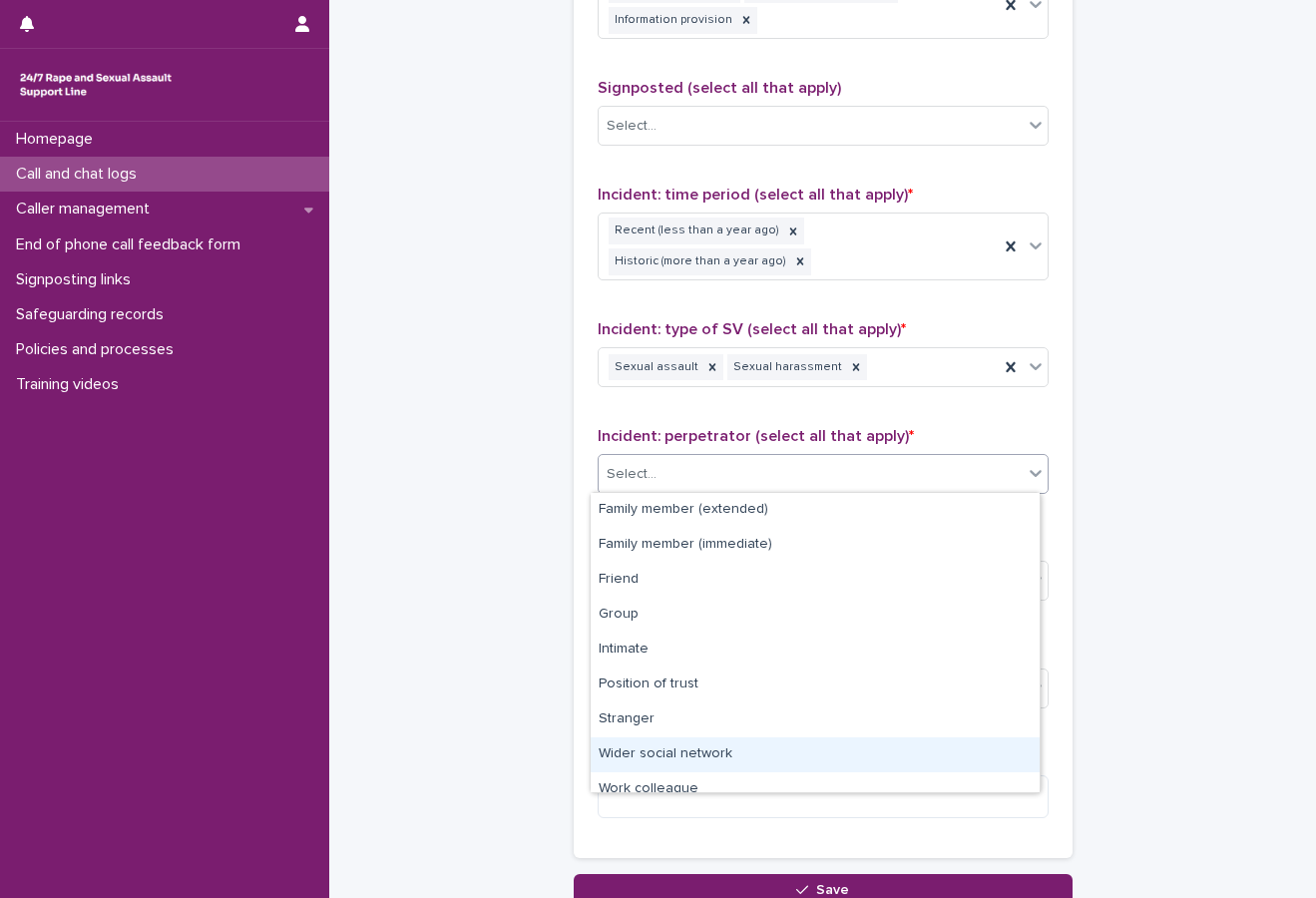click on "Wider social network" at bounding box center (815, 754) 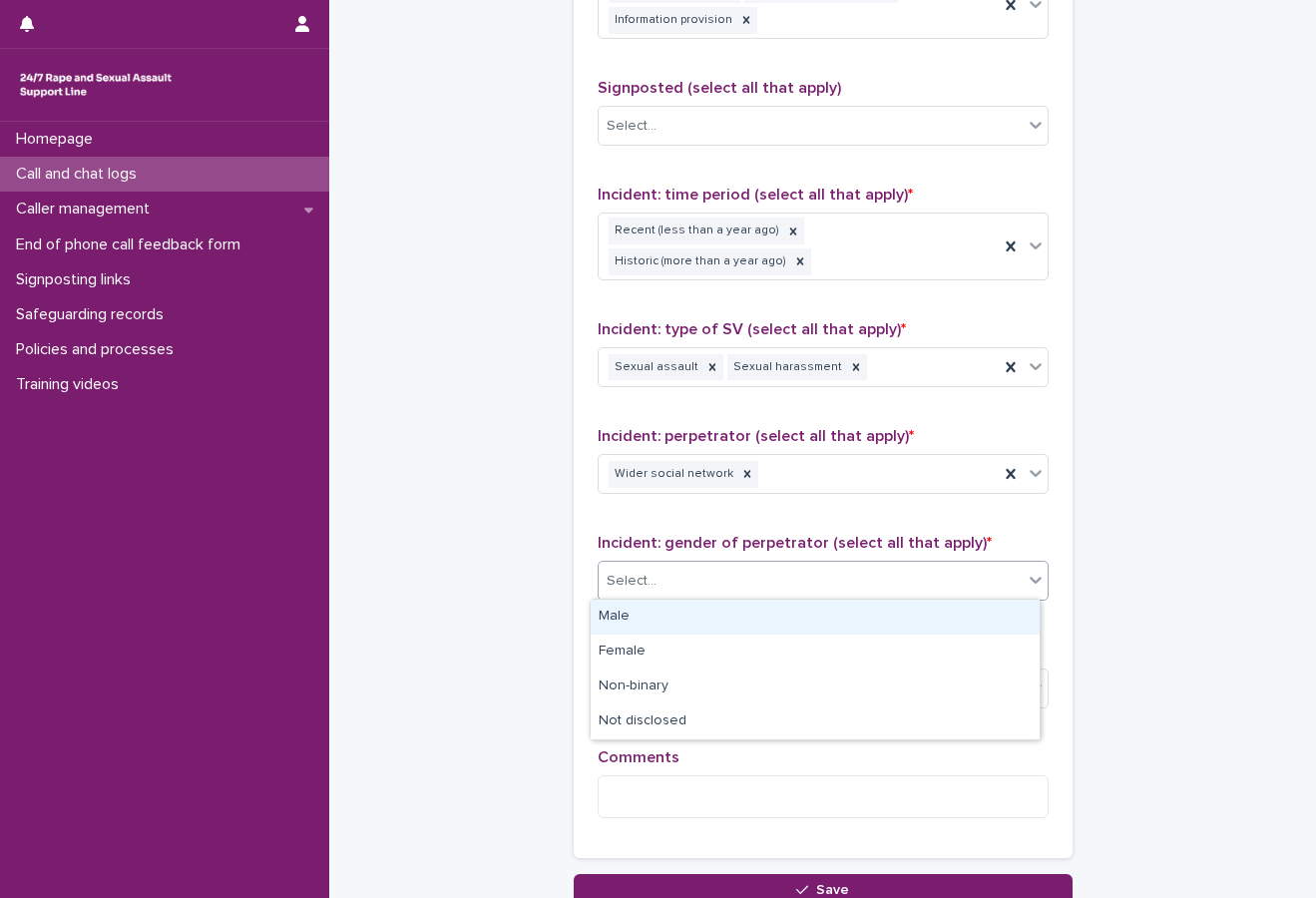 click on "Select..." at bounding box center [810, 581] 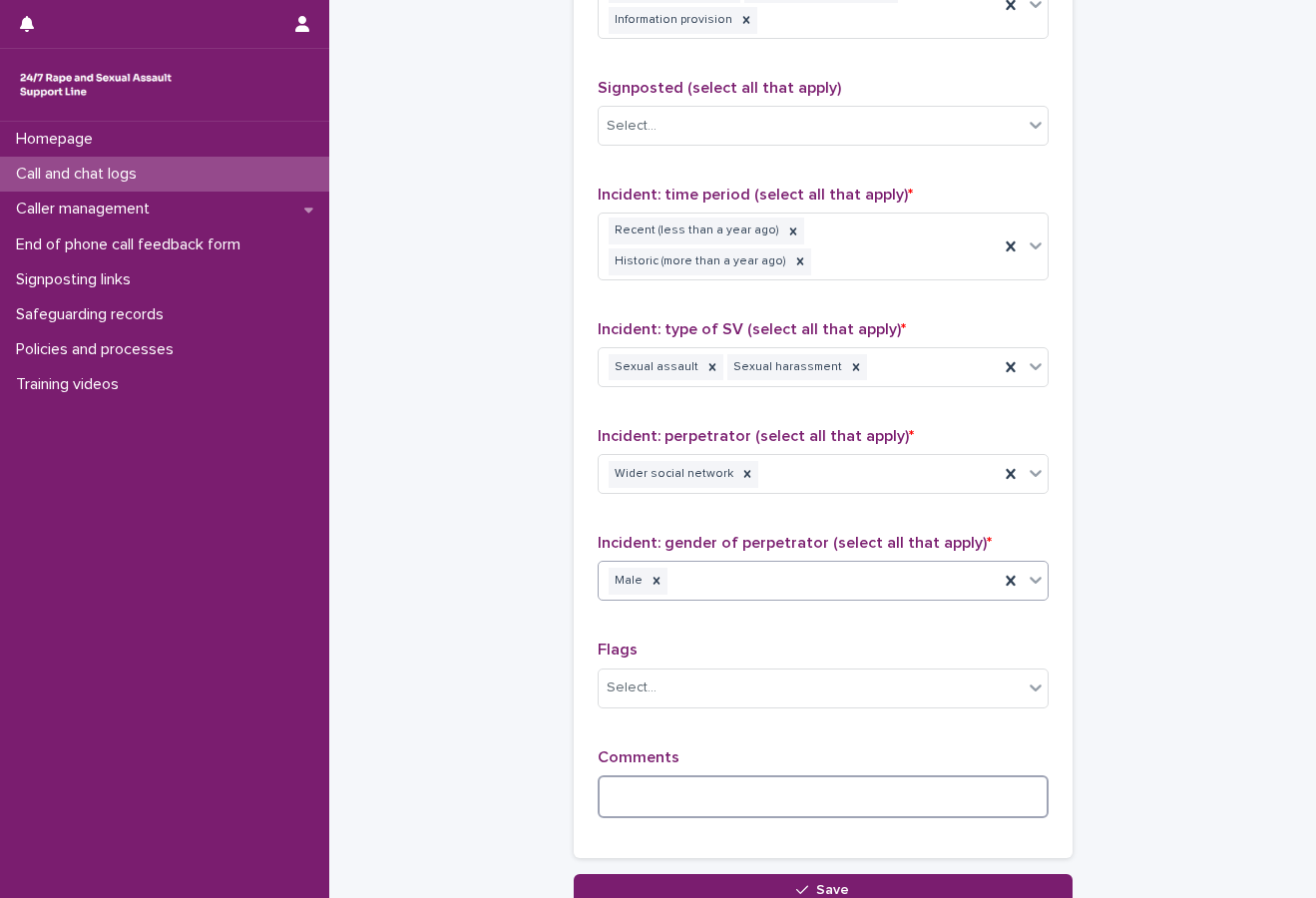 click at bounding box center [823, 796] 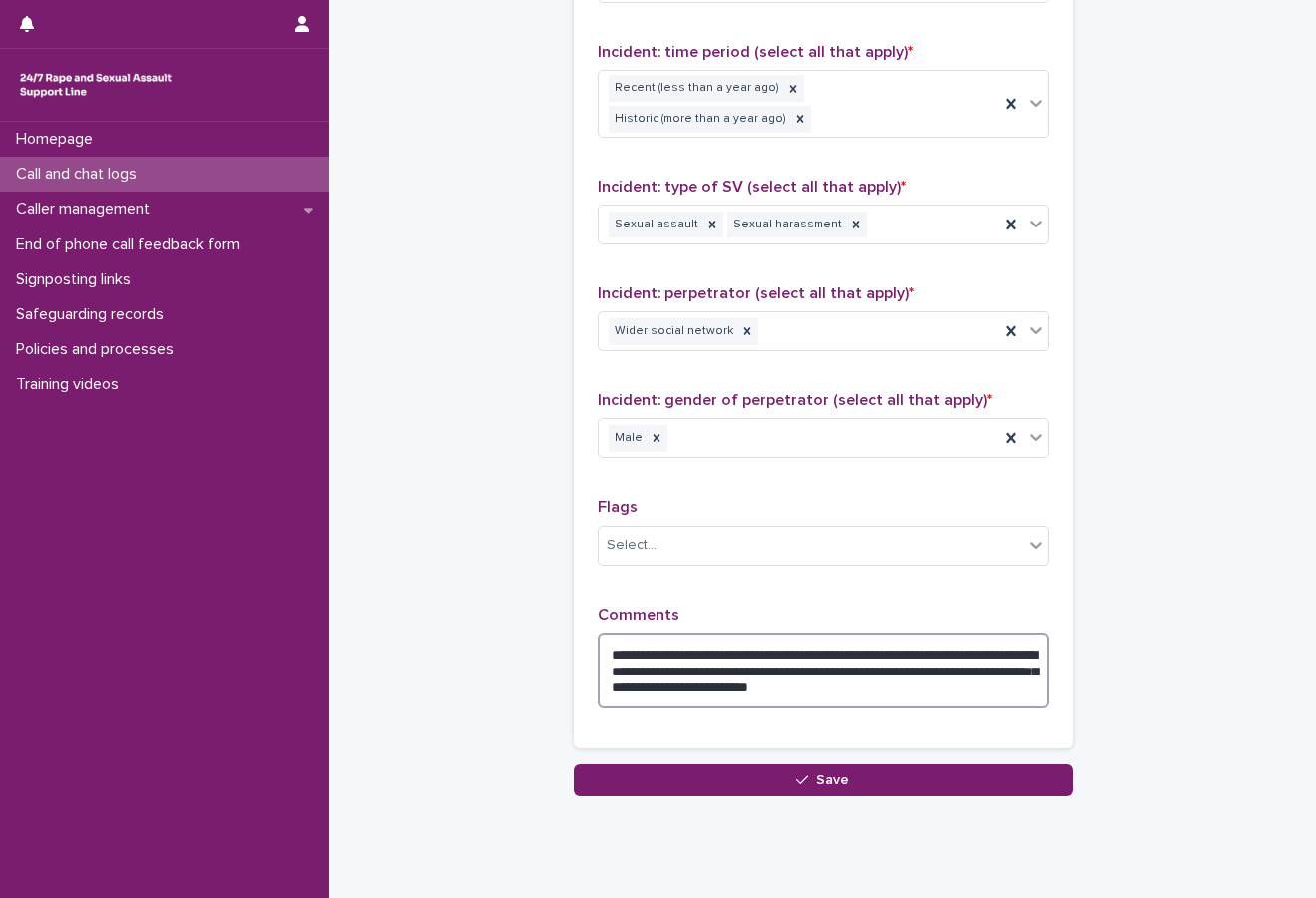 scroll, scrollTop: 1507, scrollLeft: 0, axis: vertical 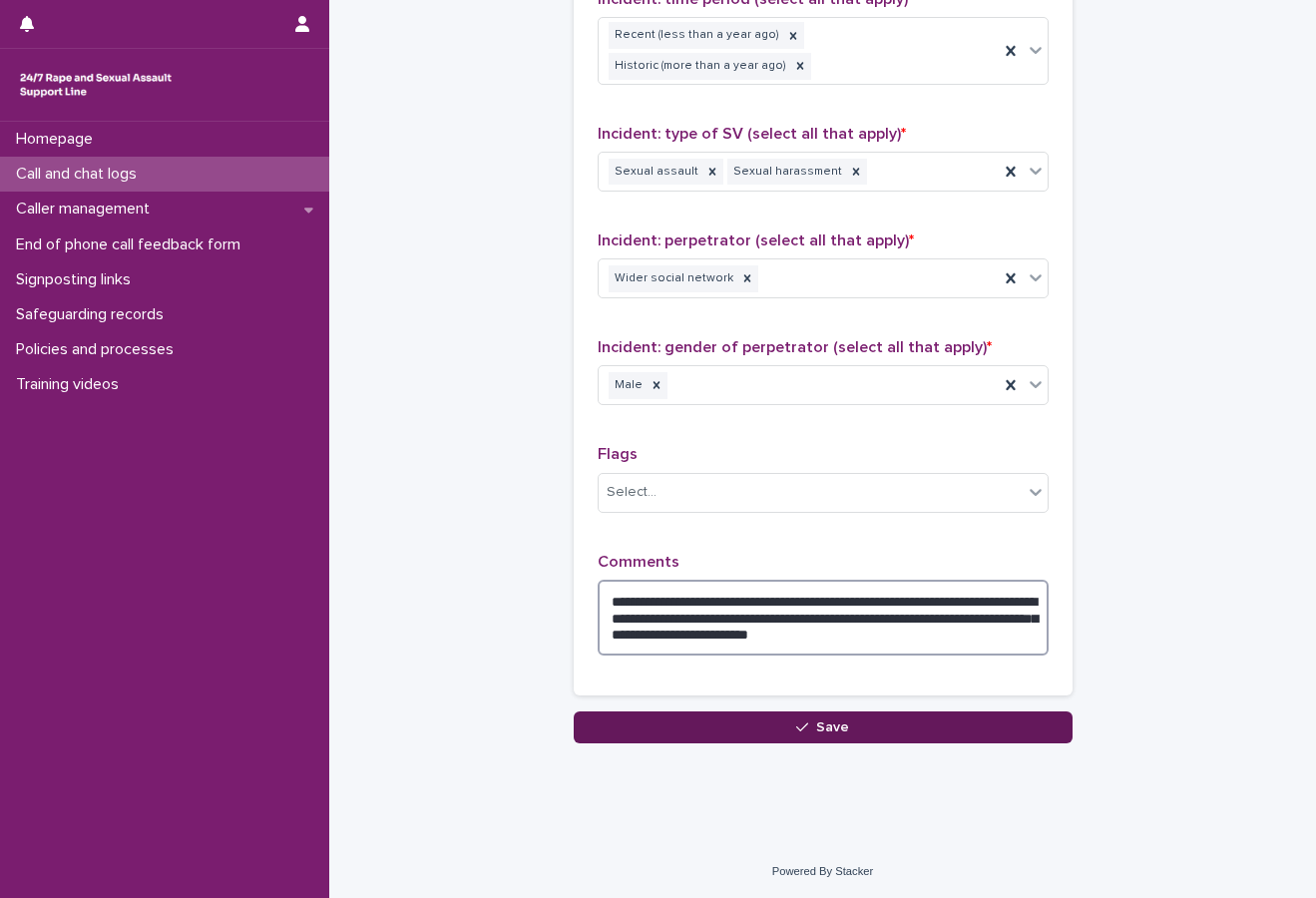 type on "**********" 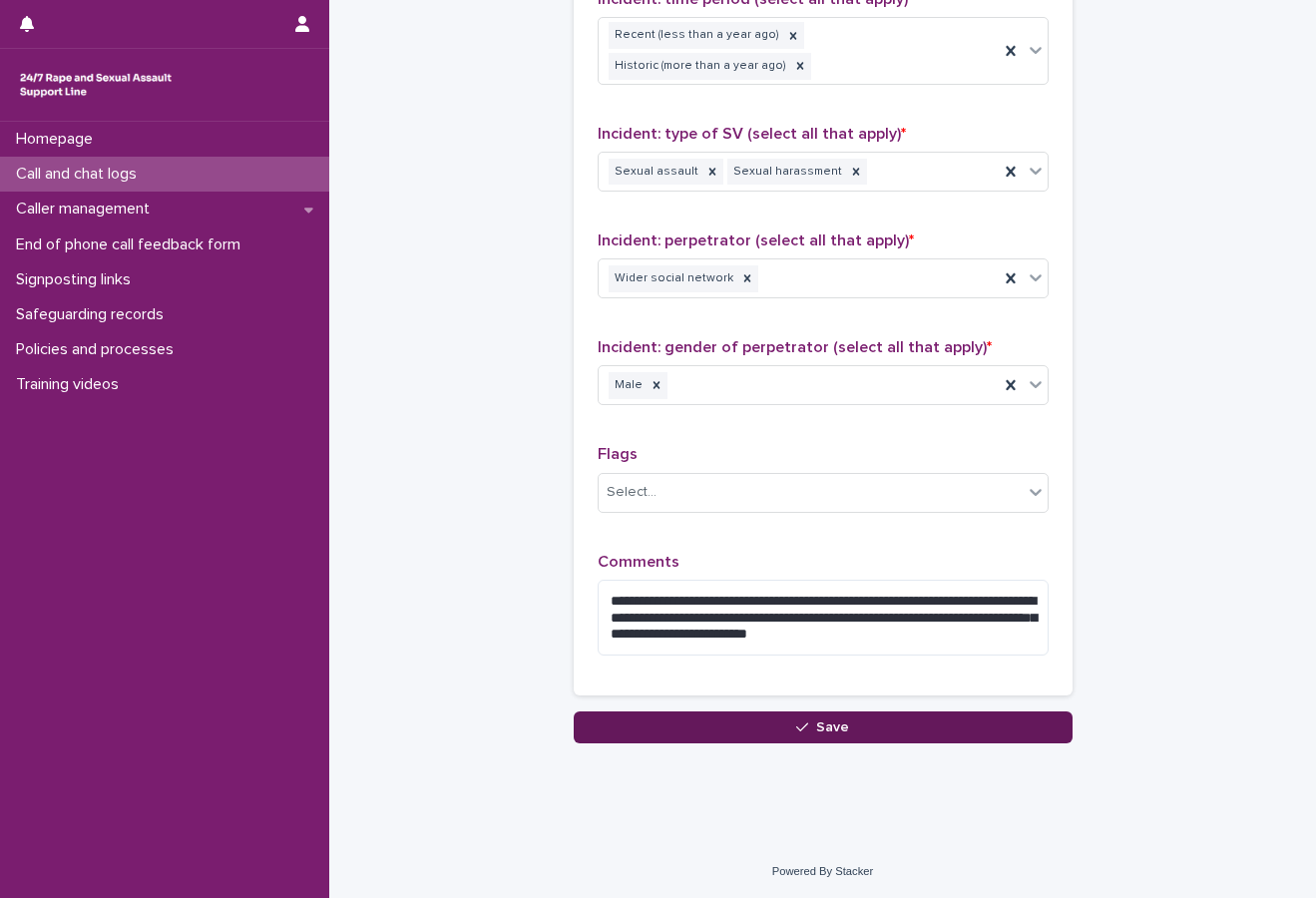 click on "Save" at bounding box center (823, 727) 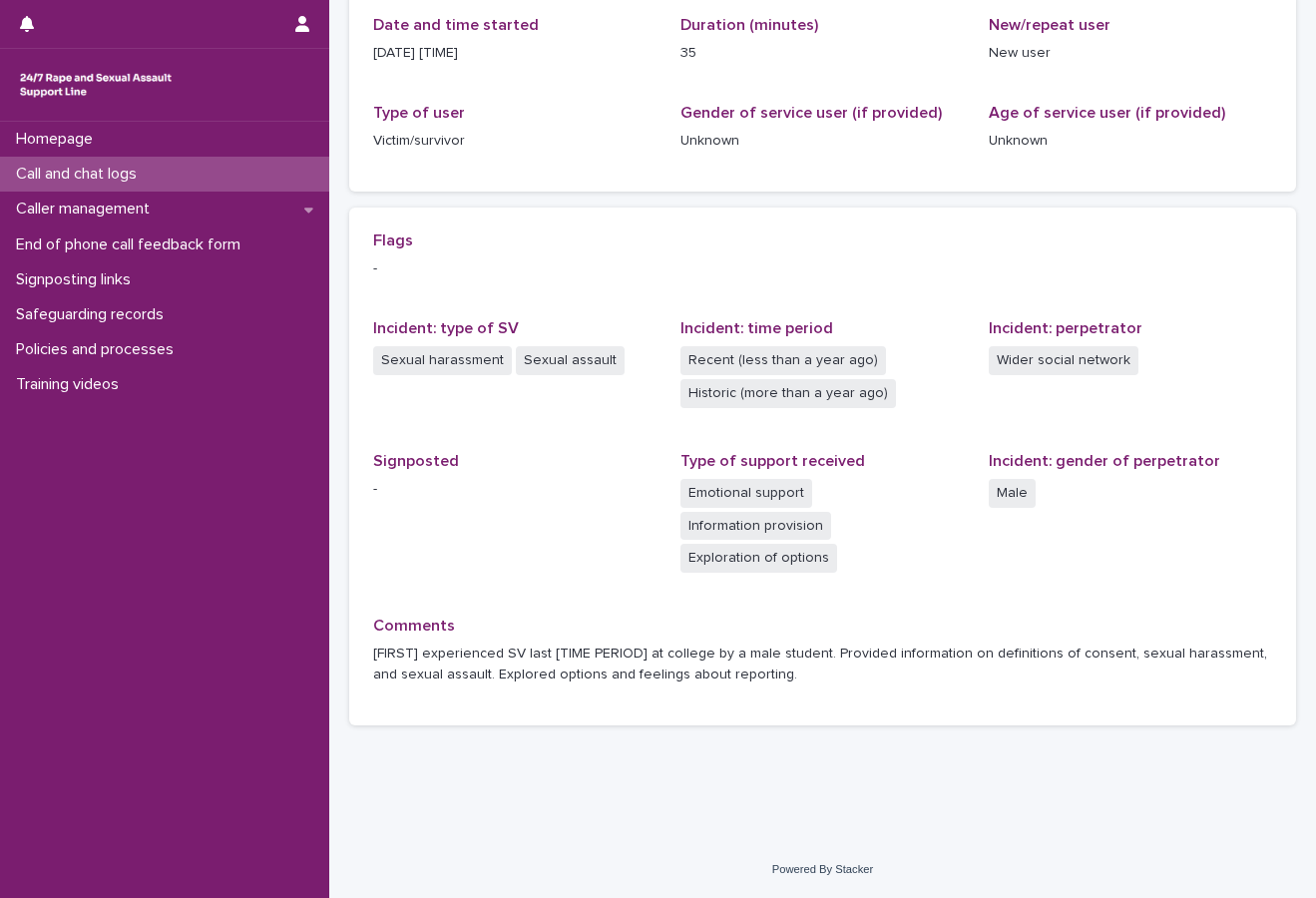 scroll, scrollTop: 0, scrollLeft: 0, axis: both 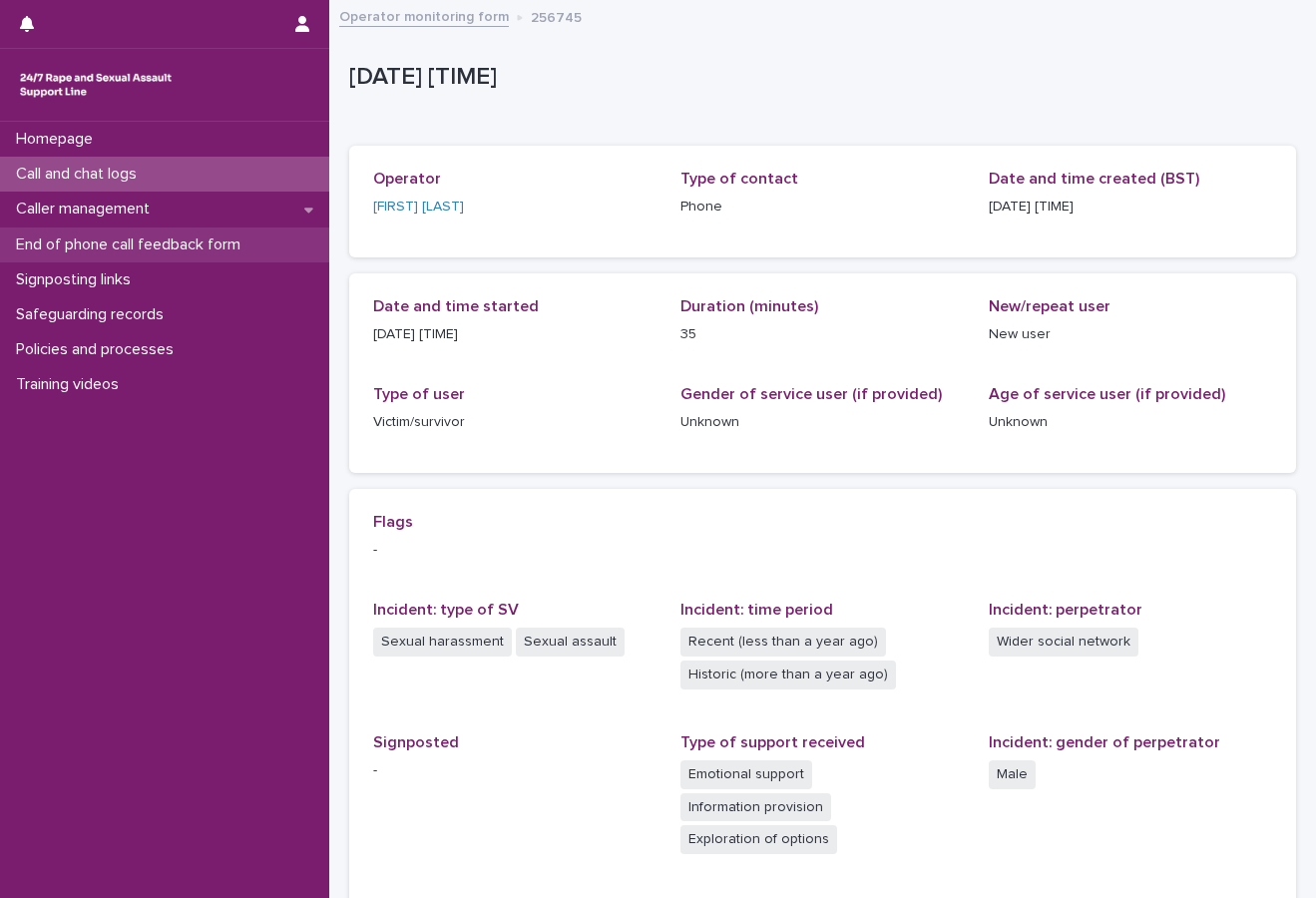 click on "End of phone call feedback form" at bounding box center (132, 244) 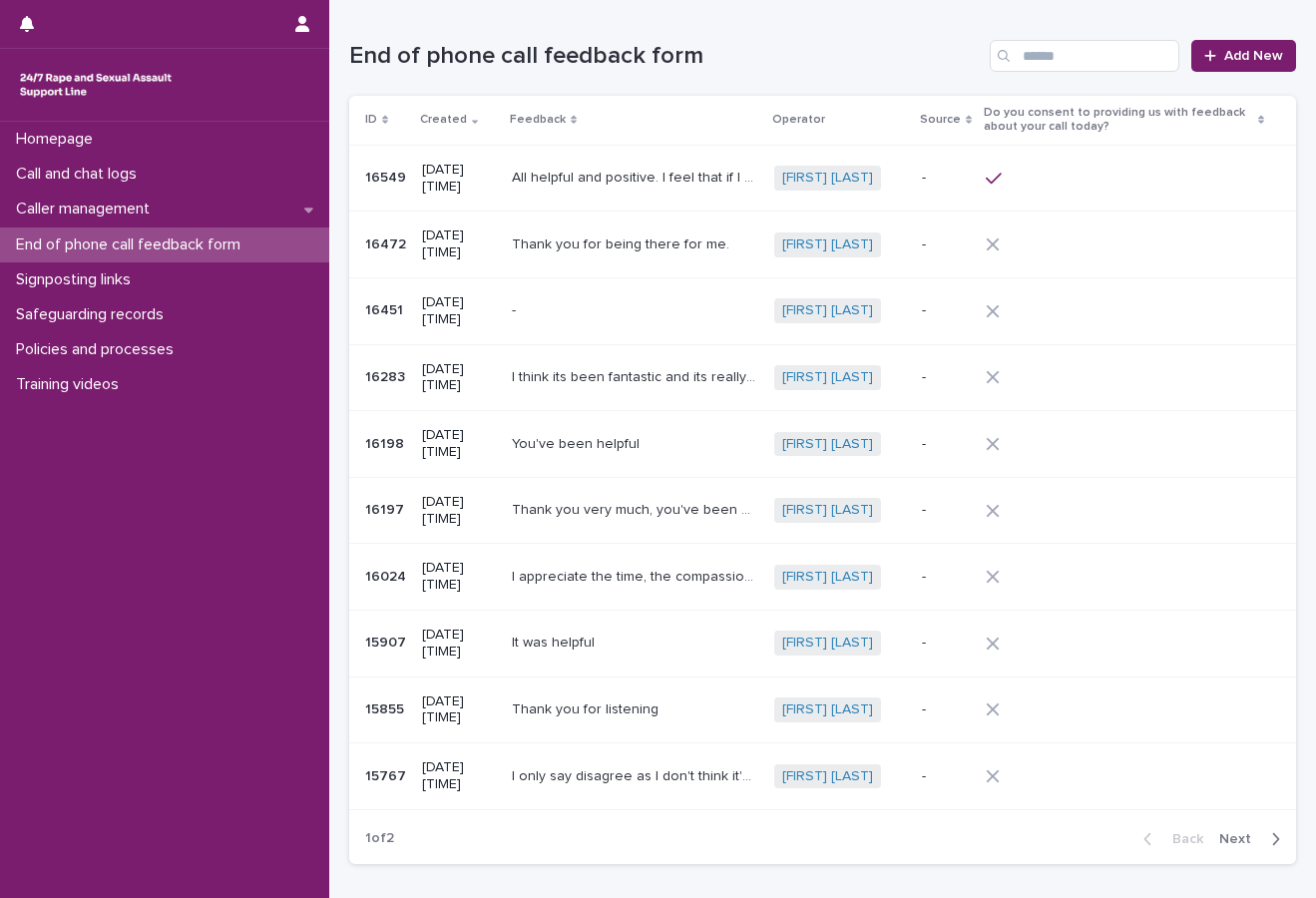click on "All helpful and positive. I feel that if I needed to I'd phone again, whilst with other helplines I wished I hadn't called at all and didn't want to phone them back.
(Wanted to share that she was born intersex, and that having the option for this on the form would help)" at bounding box center (637, 176) 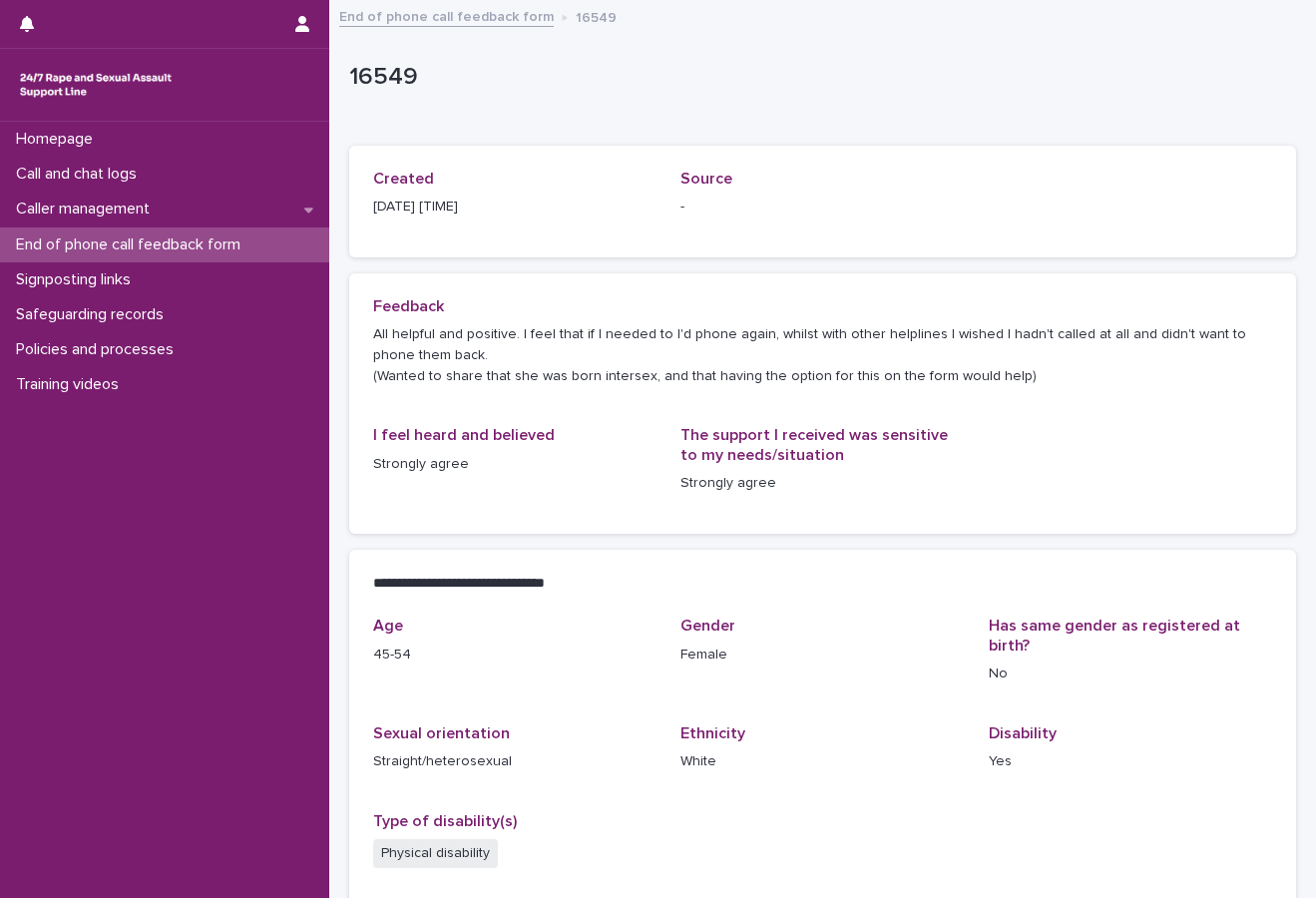 click on "End of phone call feedback form" at bounding box center (132, 244) 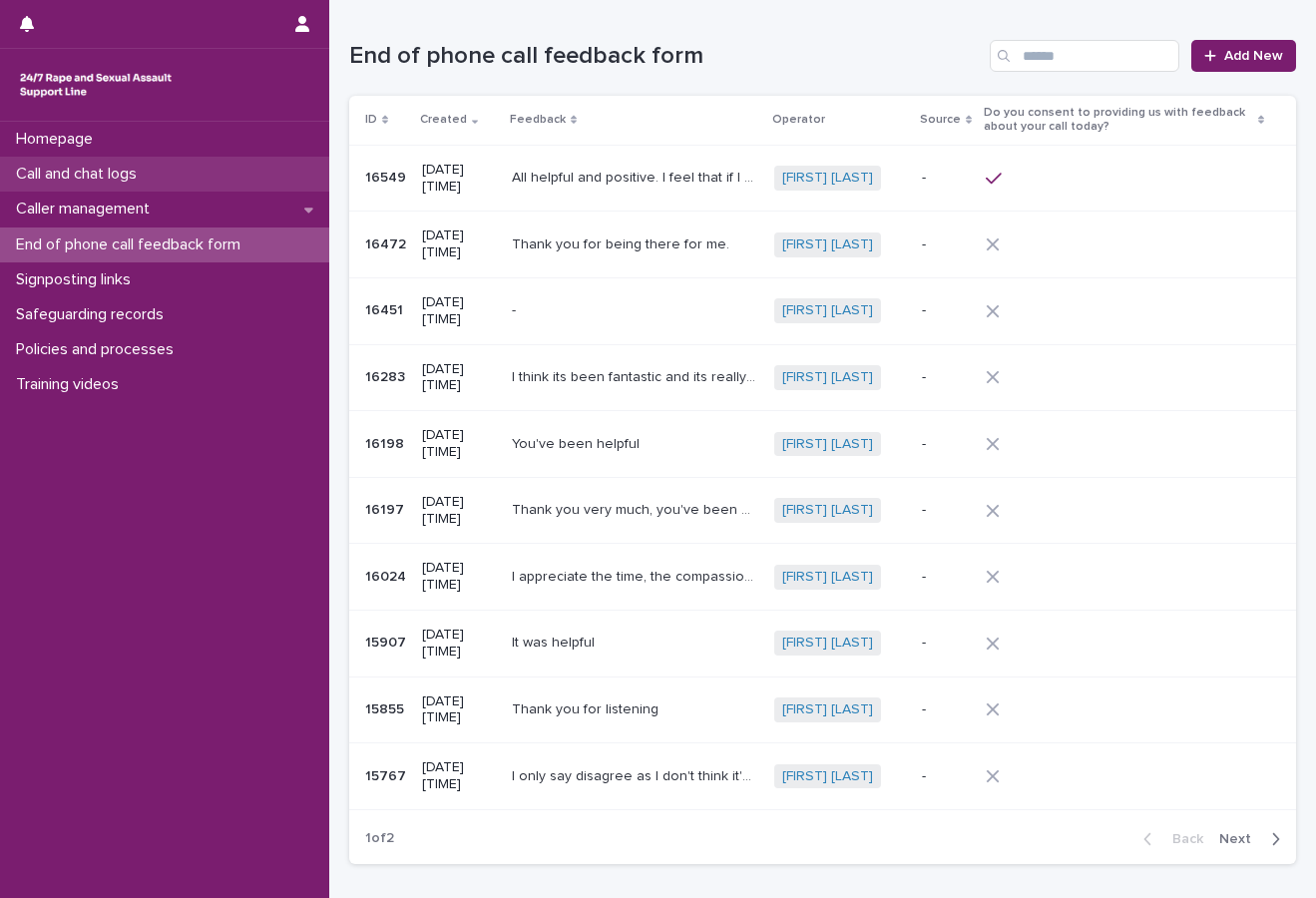 click on "Call and chat logs" at bounding box center (80, 174) 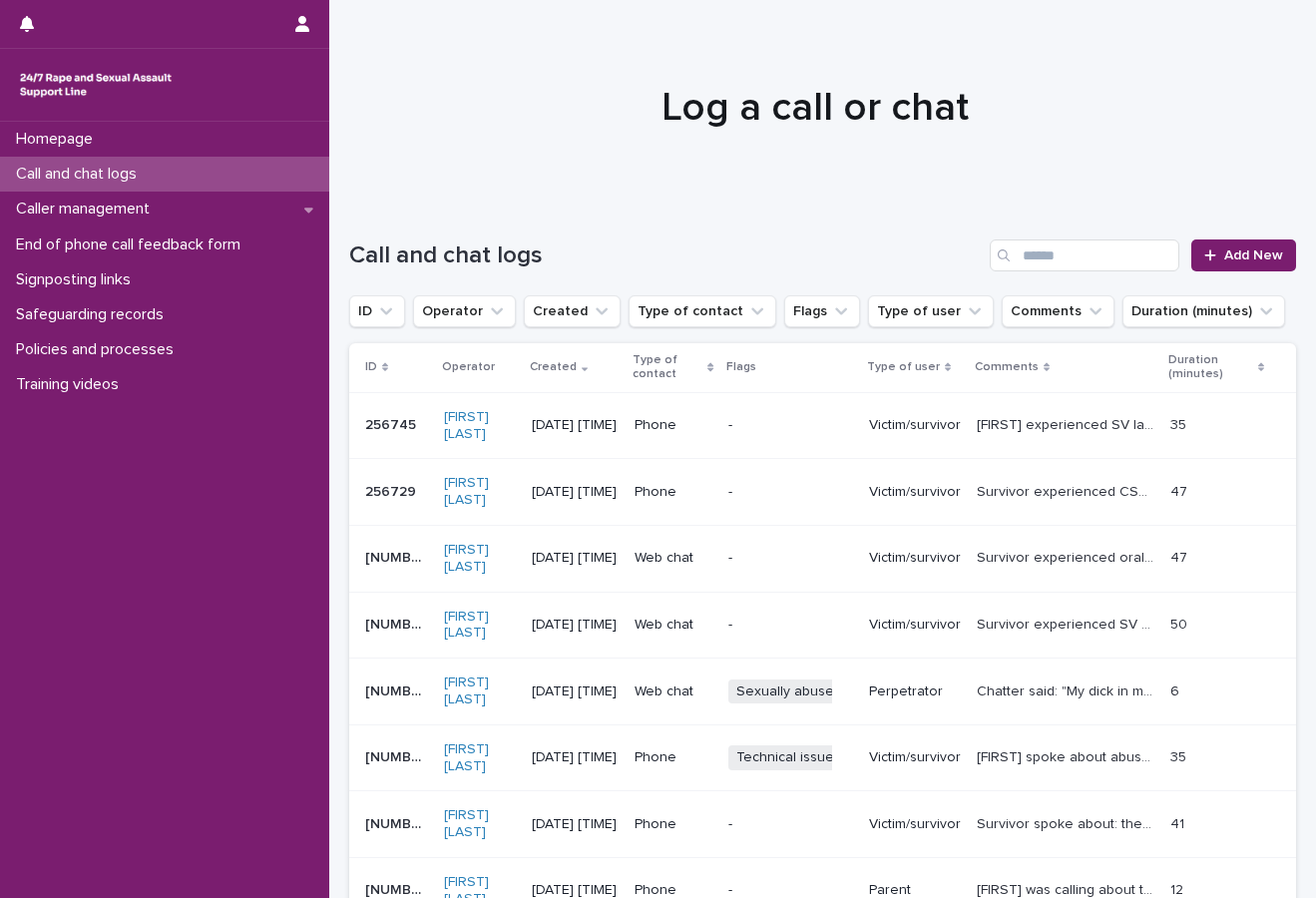 click at bounding box center (815, 99) 